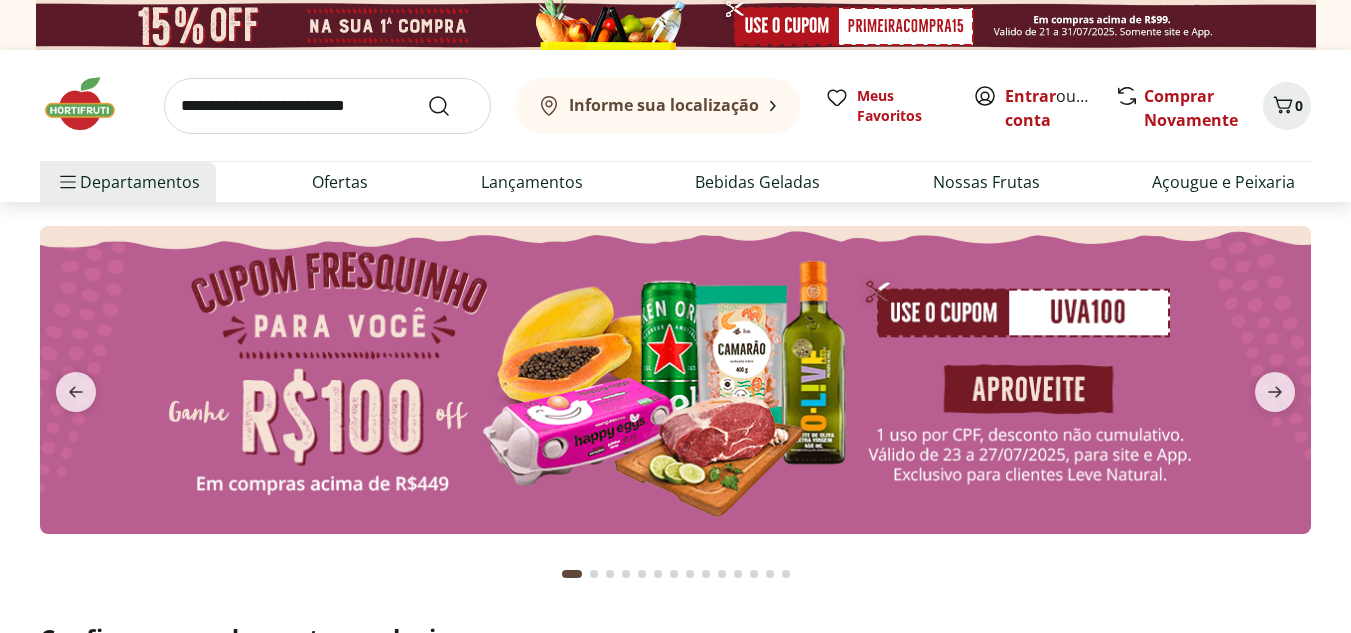 scroll, scrollTop: 0, scrollLeft: 0, axis: both 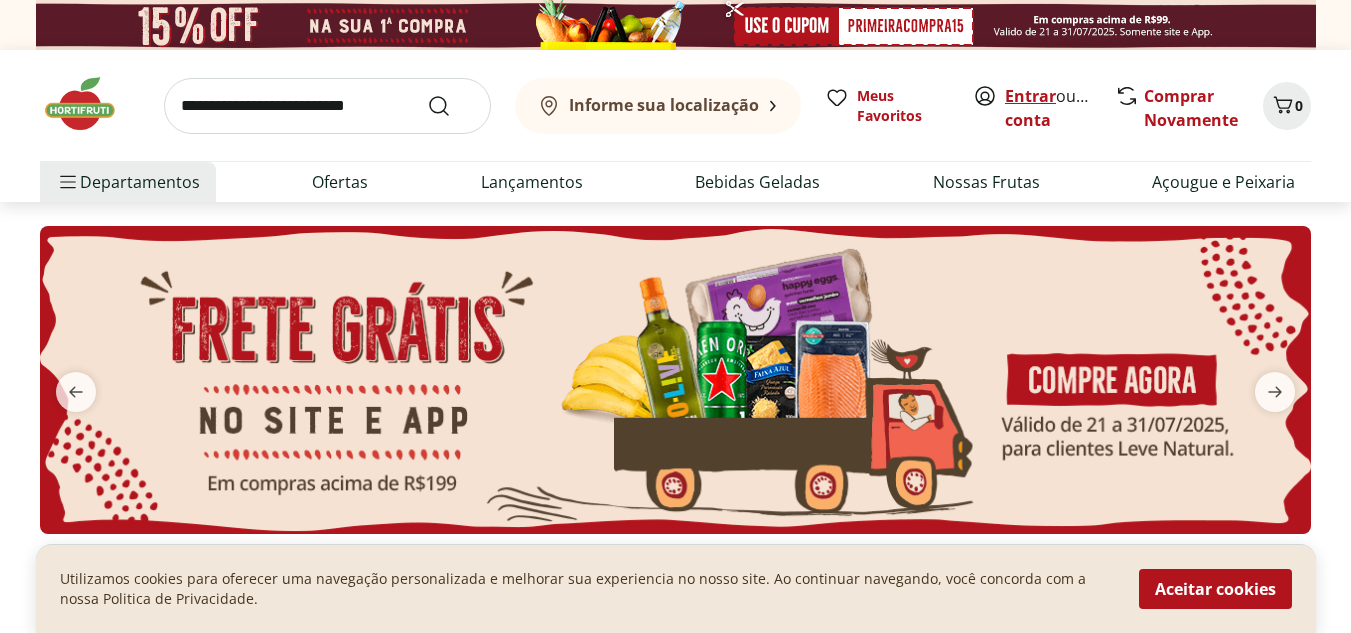 click on "Entrar" at bounding box center (1030, 96) 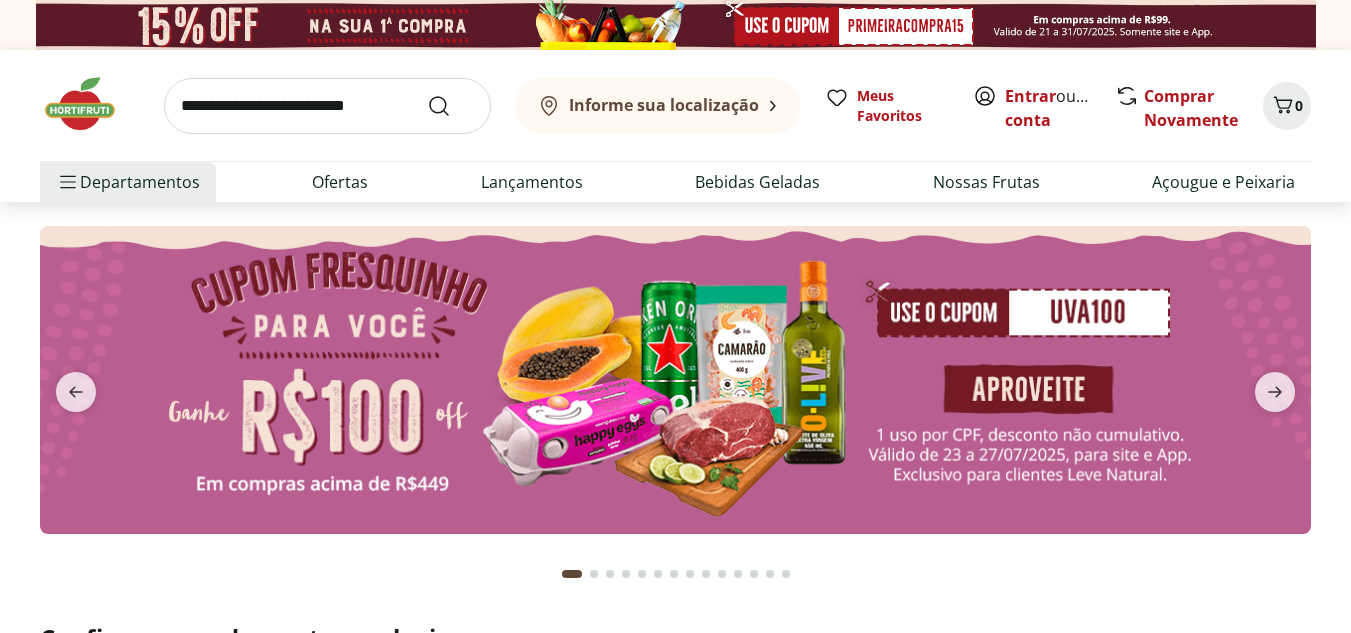 scroll, scrollTop: 0, scrollLeft: 0, axis: both 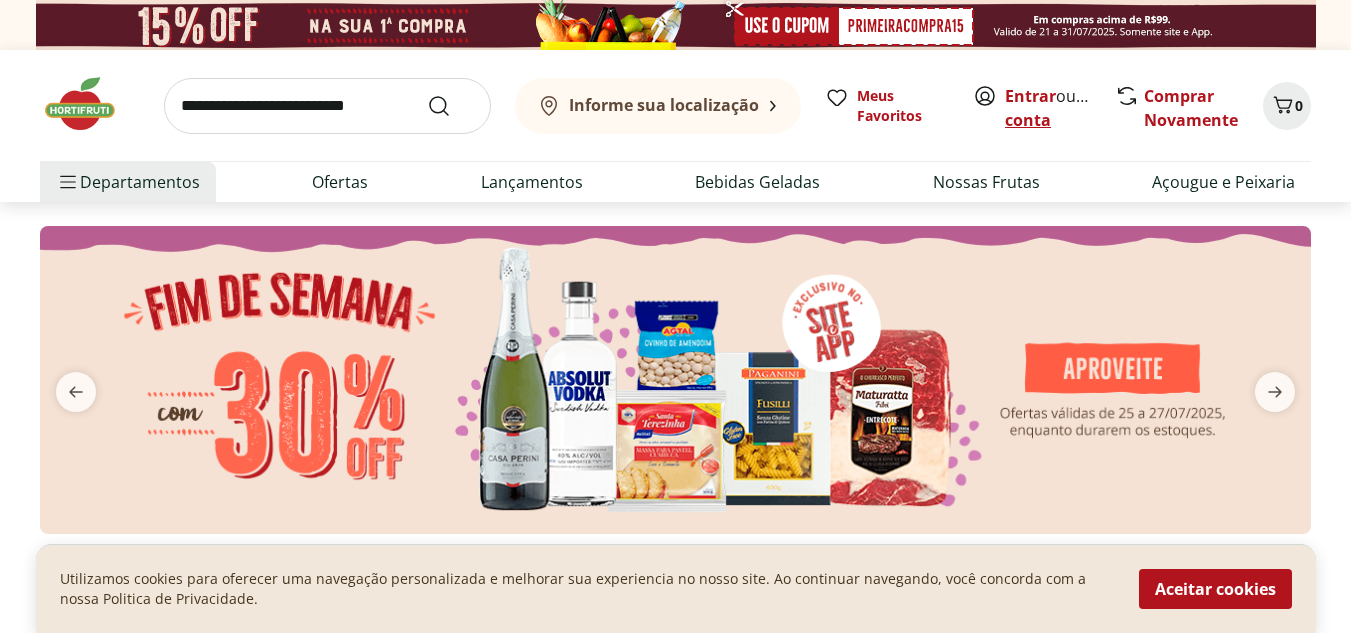 click on "Criar conta" at bounding box center (1060, 108) 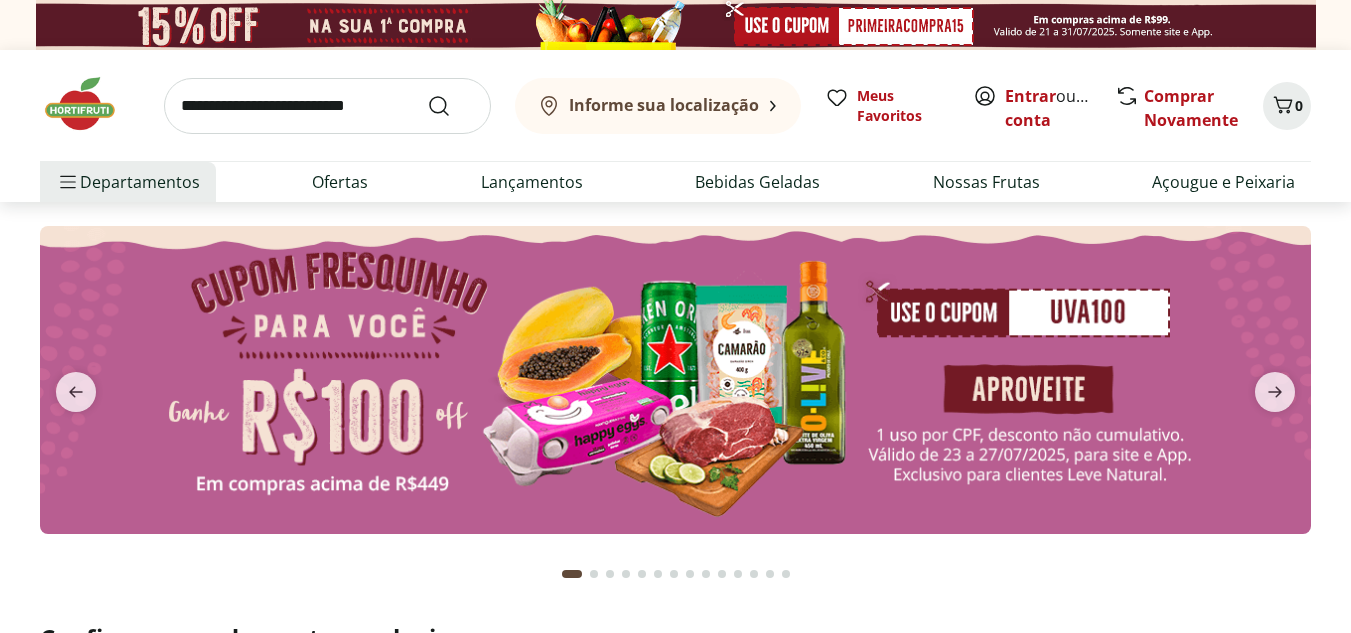 scroll, scrollTop: 0, scrollLeft: 0, axis: both 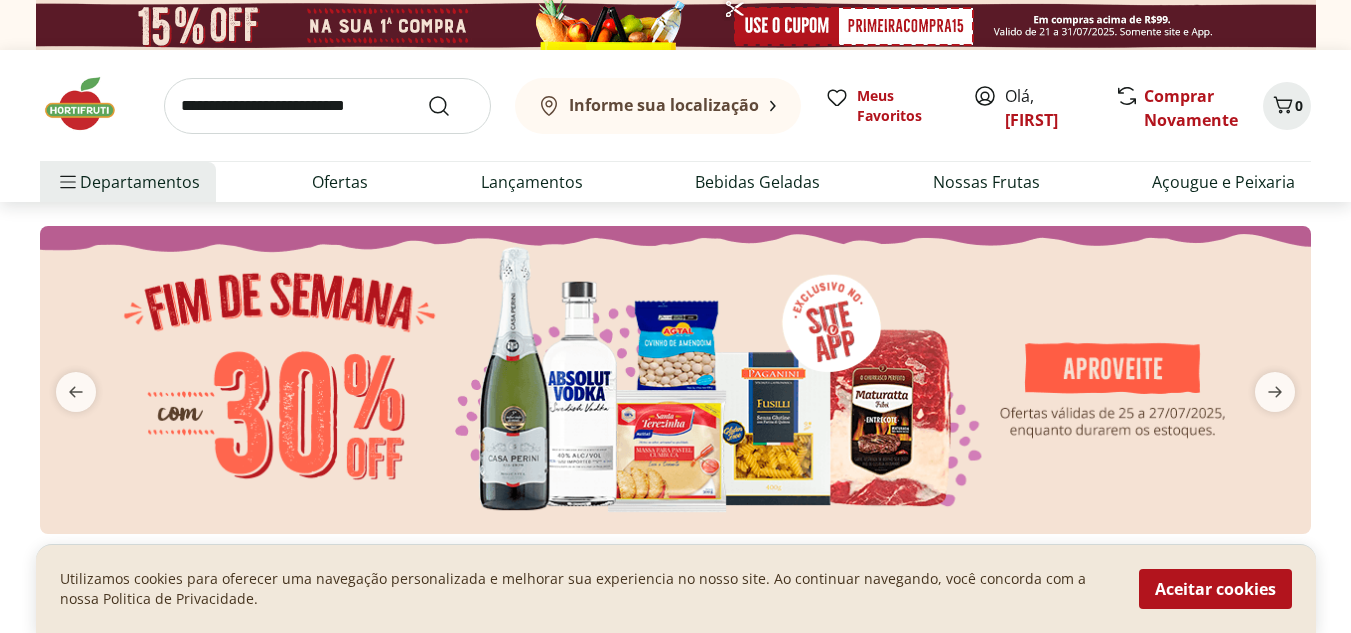 click at bounding box center [327, 106] 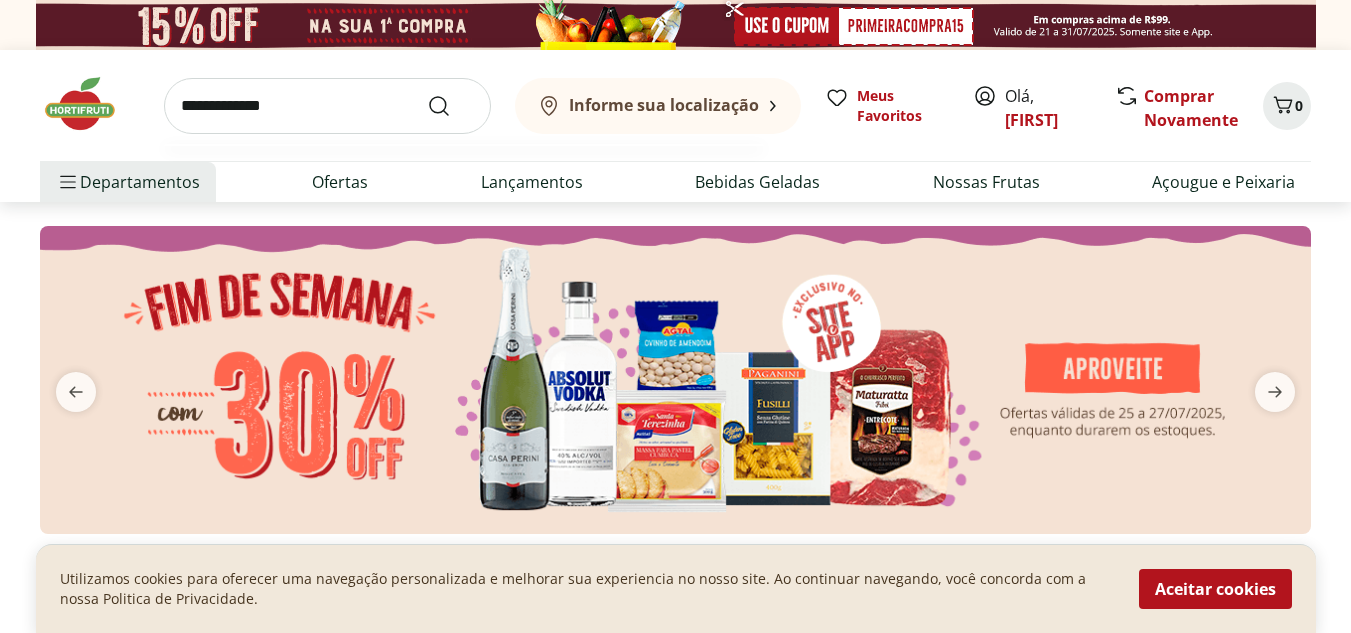 type on "**********" 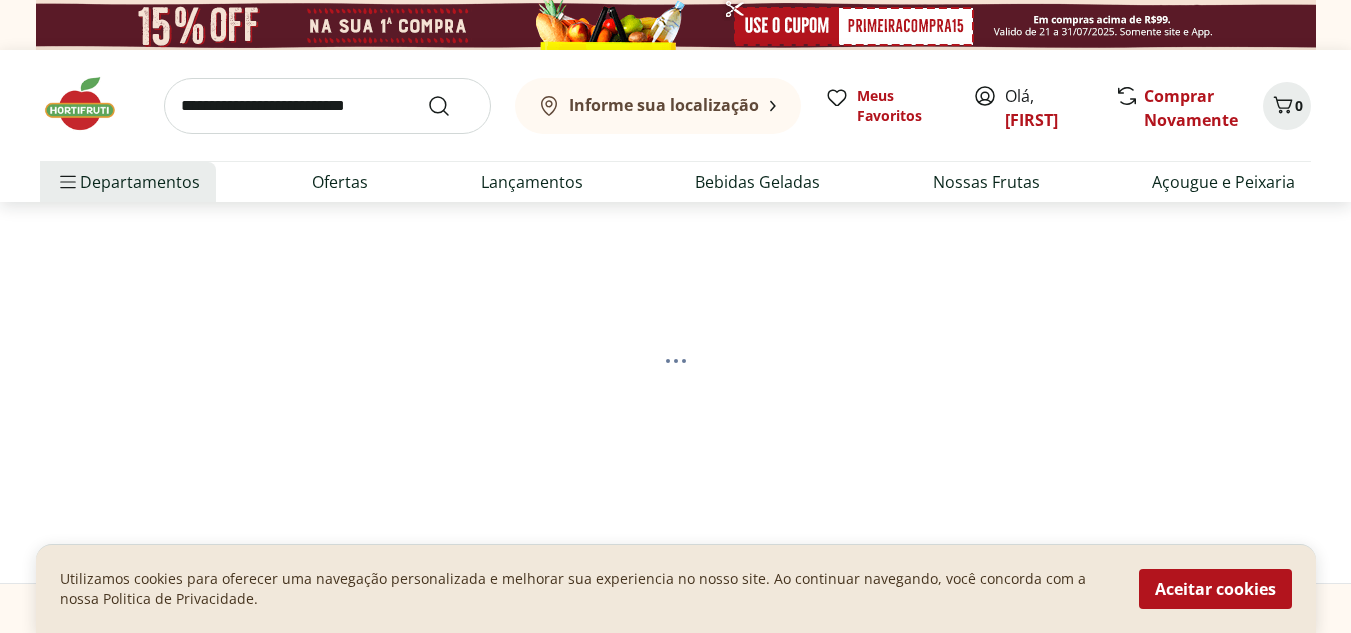 select on "**********" 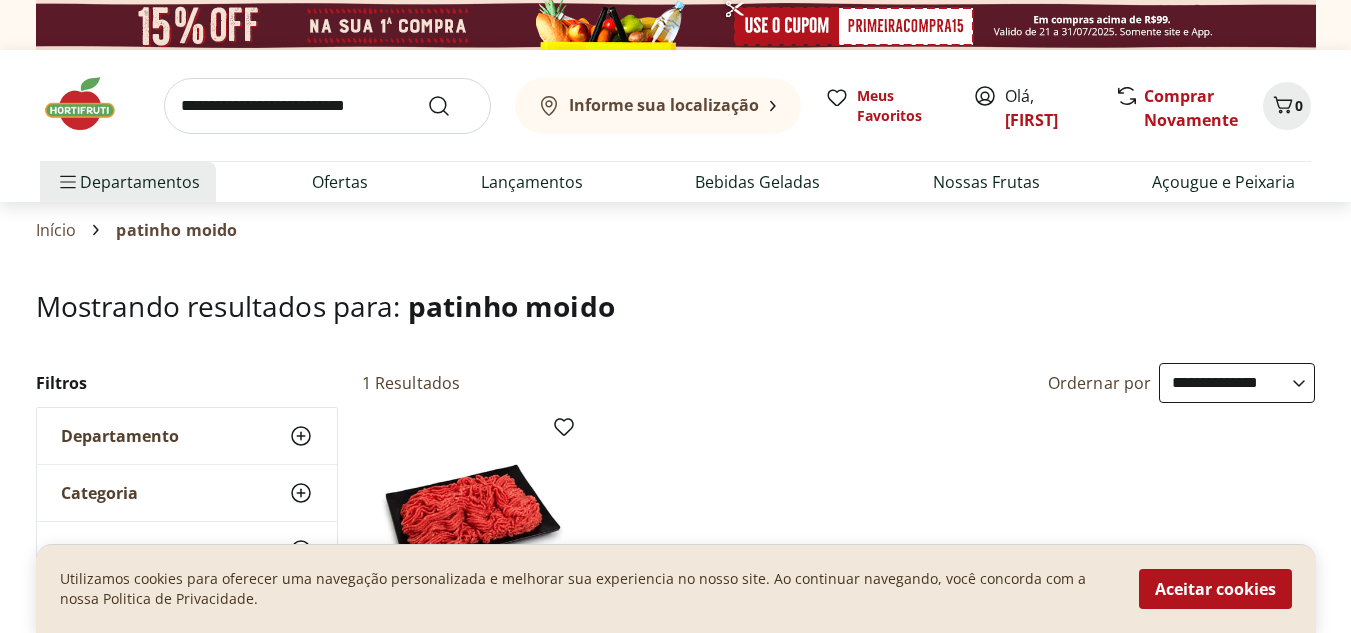scroll, scrollTop: 553, scrollLeft: 0, axis: vertical 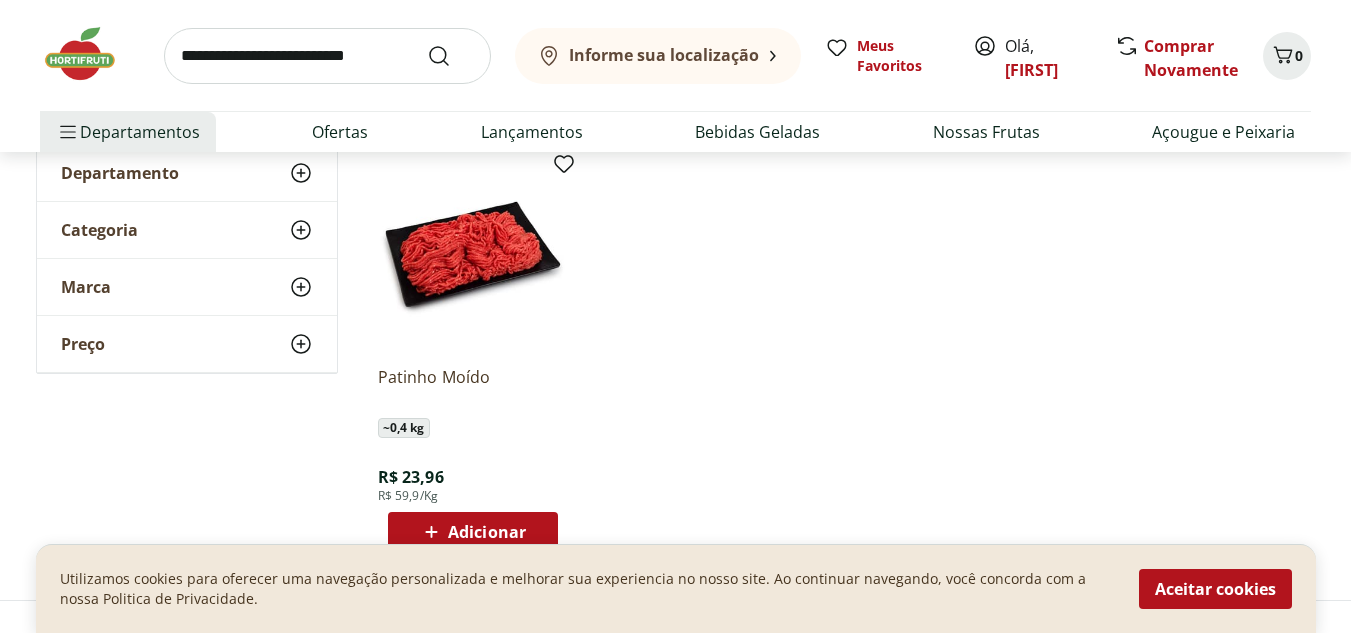 click on "Adicionar" at bounding box center [472, 532] 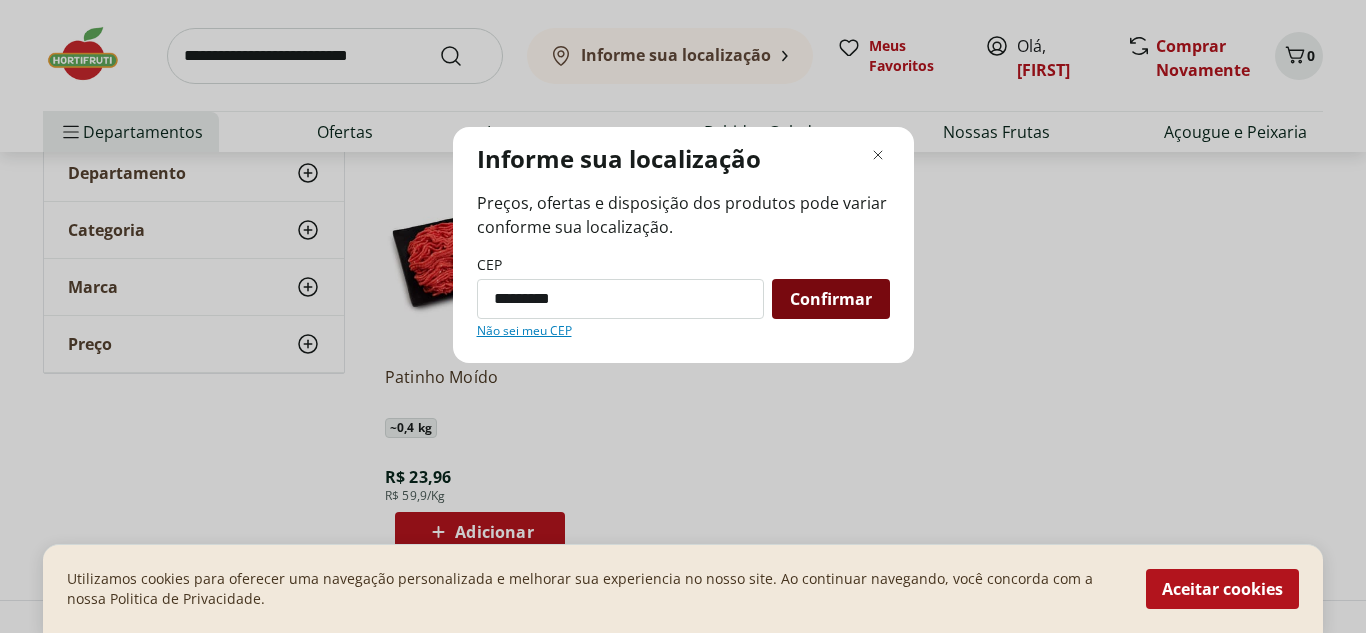 type on "*********" 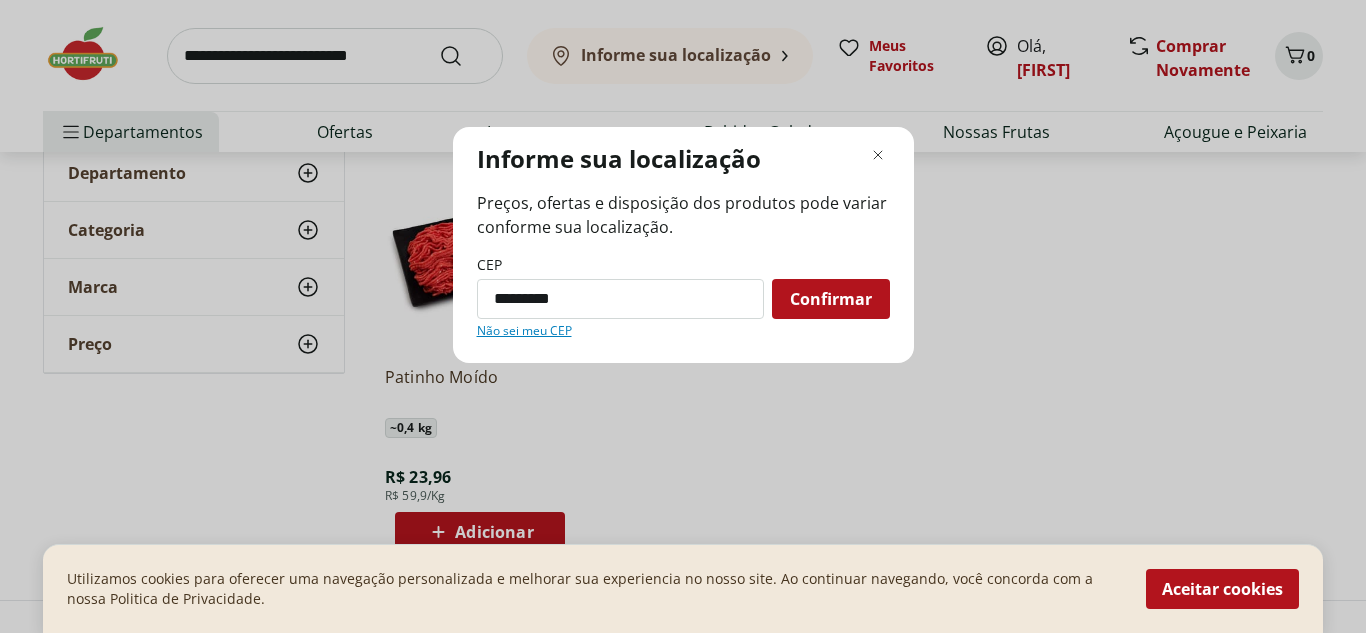 click on "Confirmar" at bounding box center [831, 299] 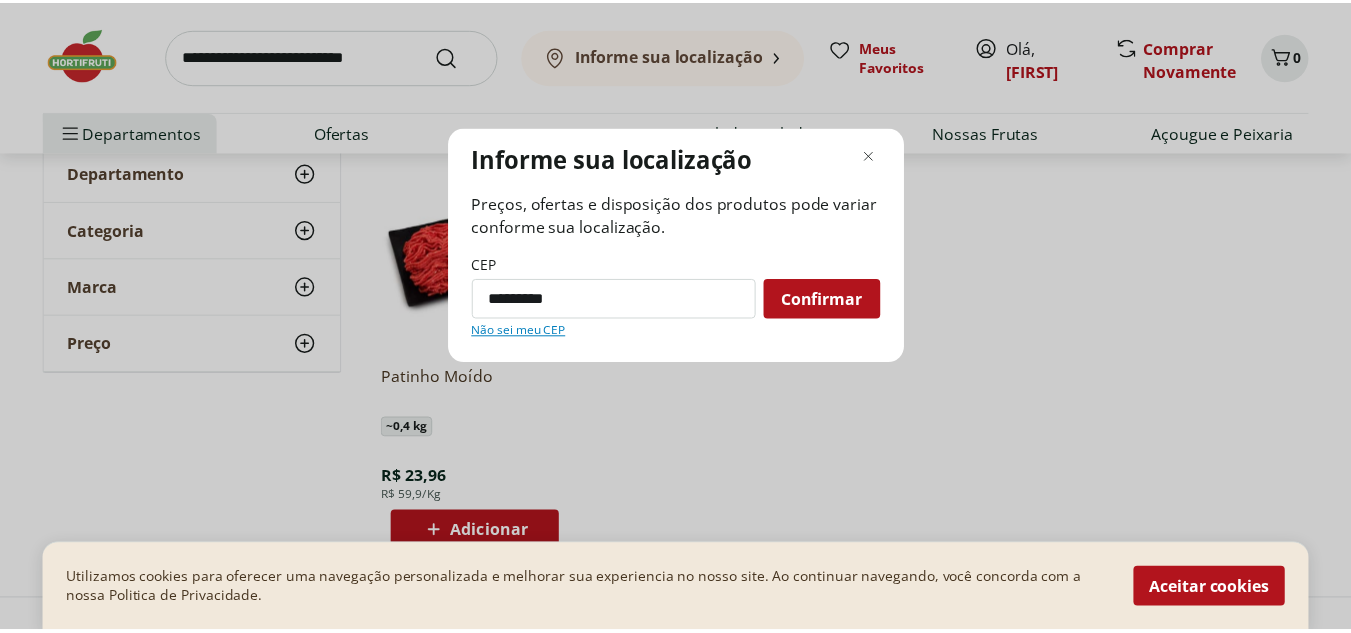 scroll, scrollTop: 61, scrollLeft: 0, axis: vertical 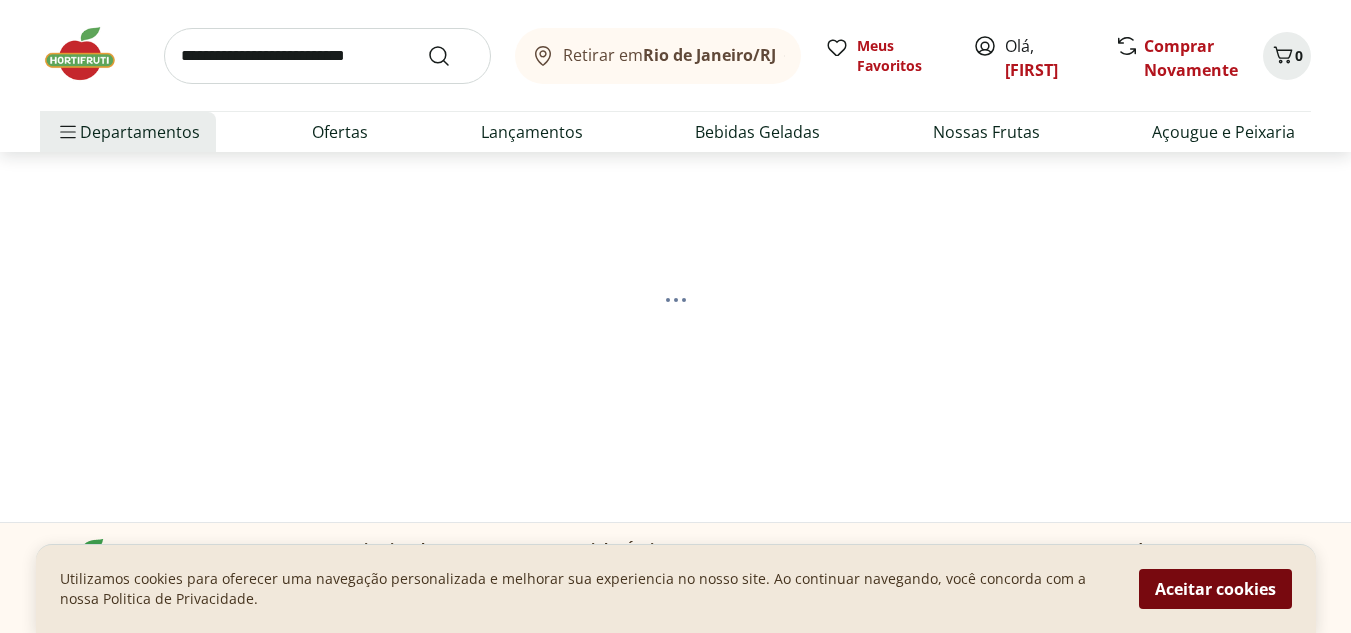 select on "**********" 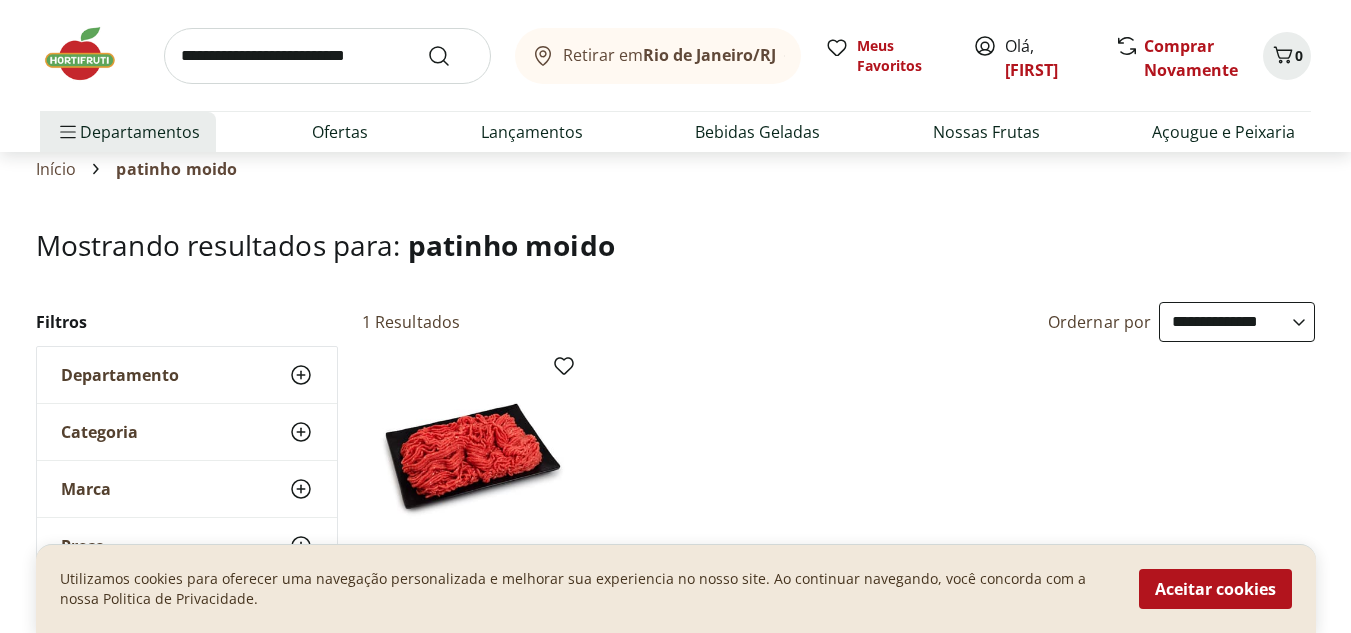 click on "Aceitar cookies" at bounding box center (1215, 589) 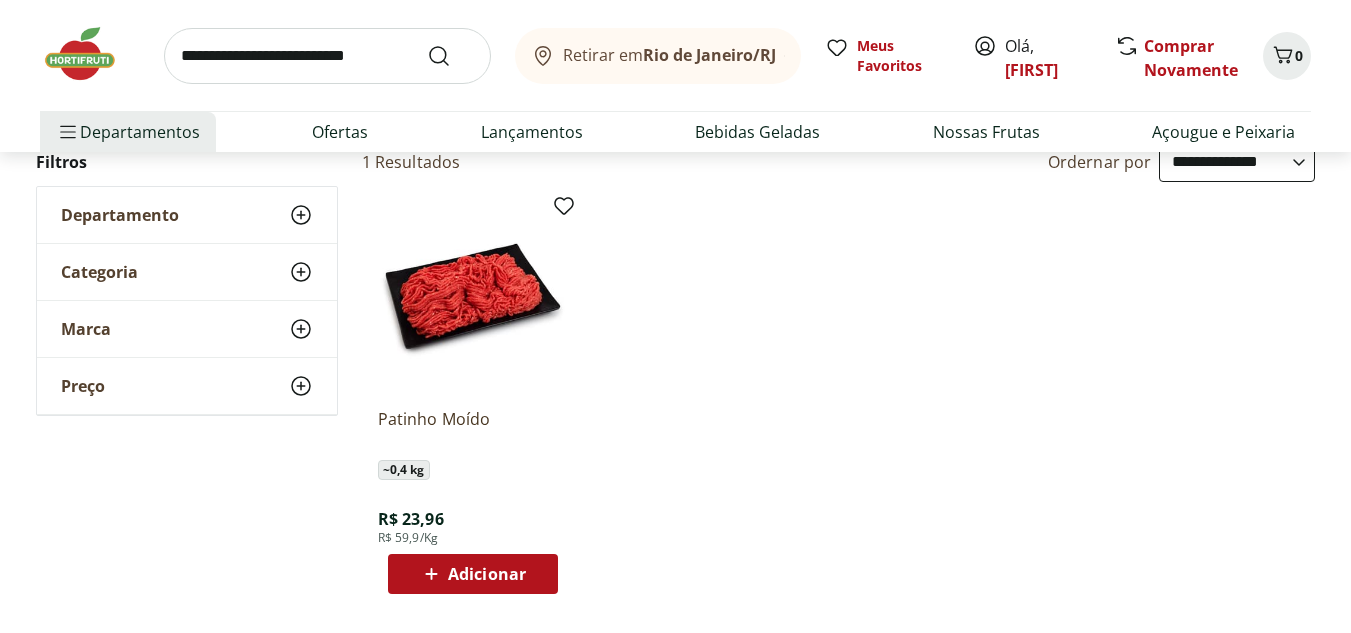 scroll, scrollTop: 261, scrollLeft: 0, axis: vertical 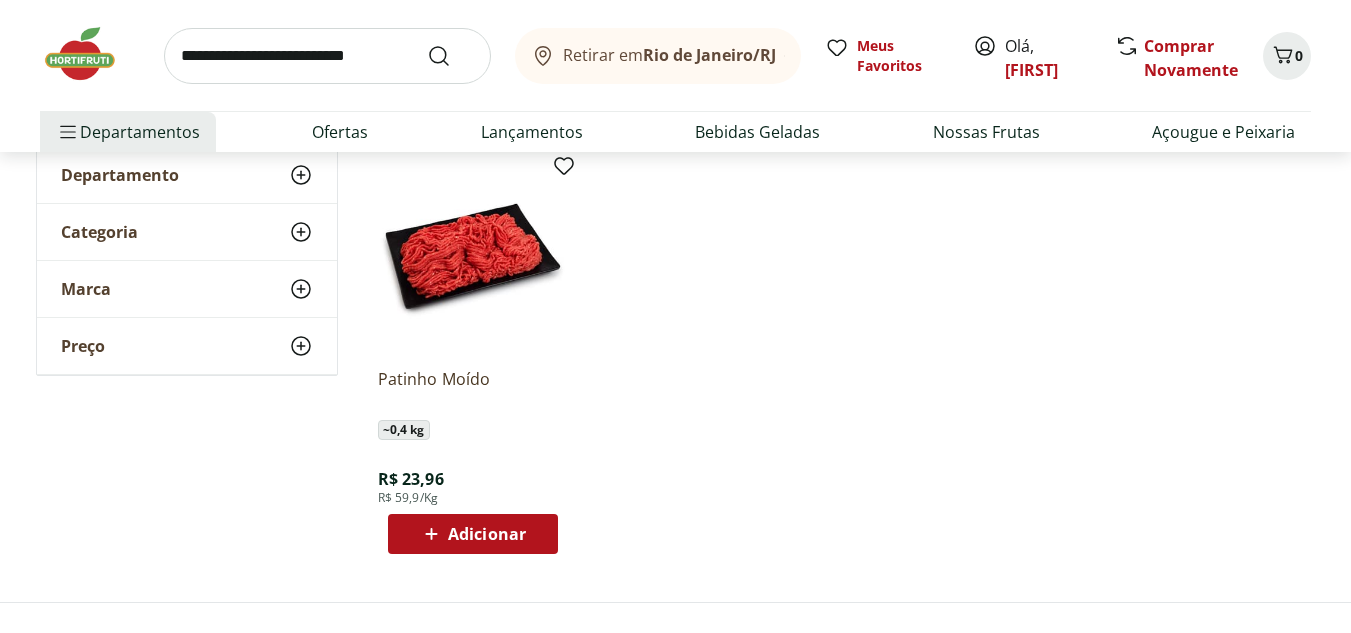 click on "Adicionar" at bounding box center [473, 534] 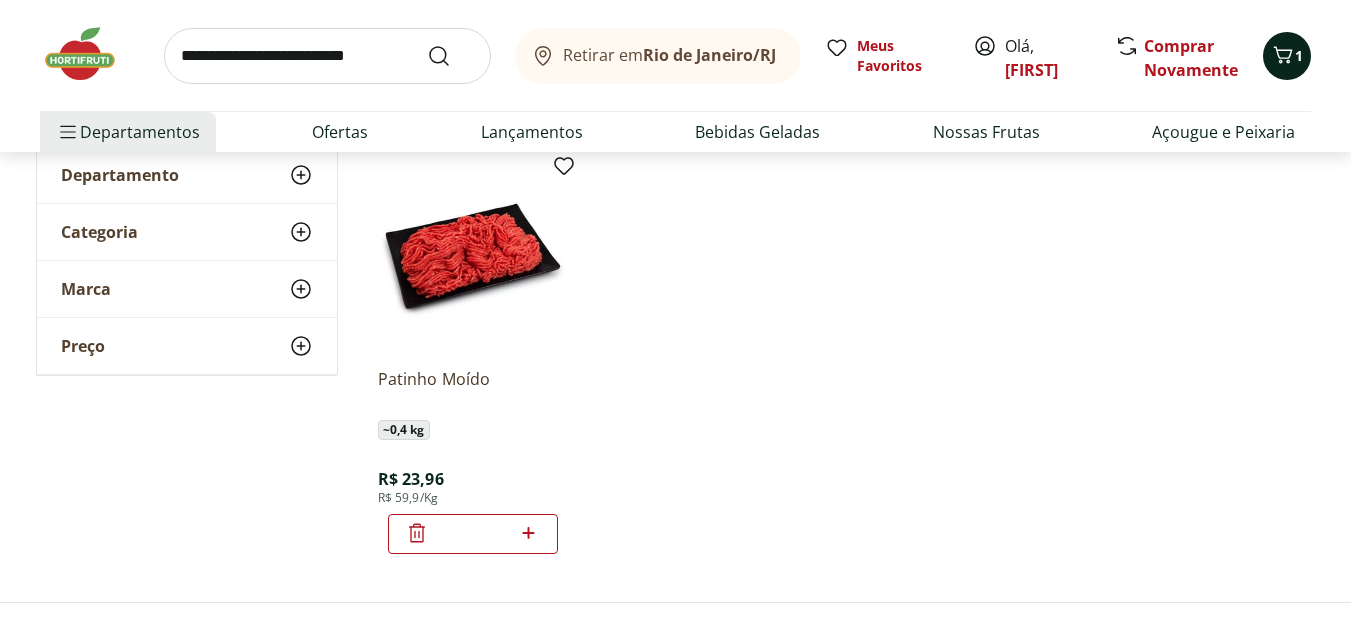 click 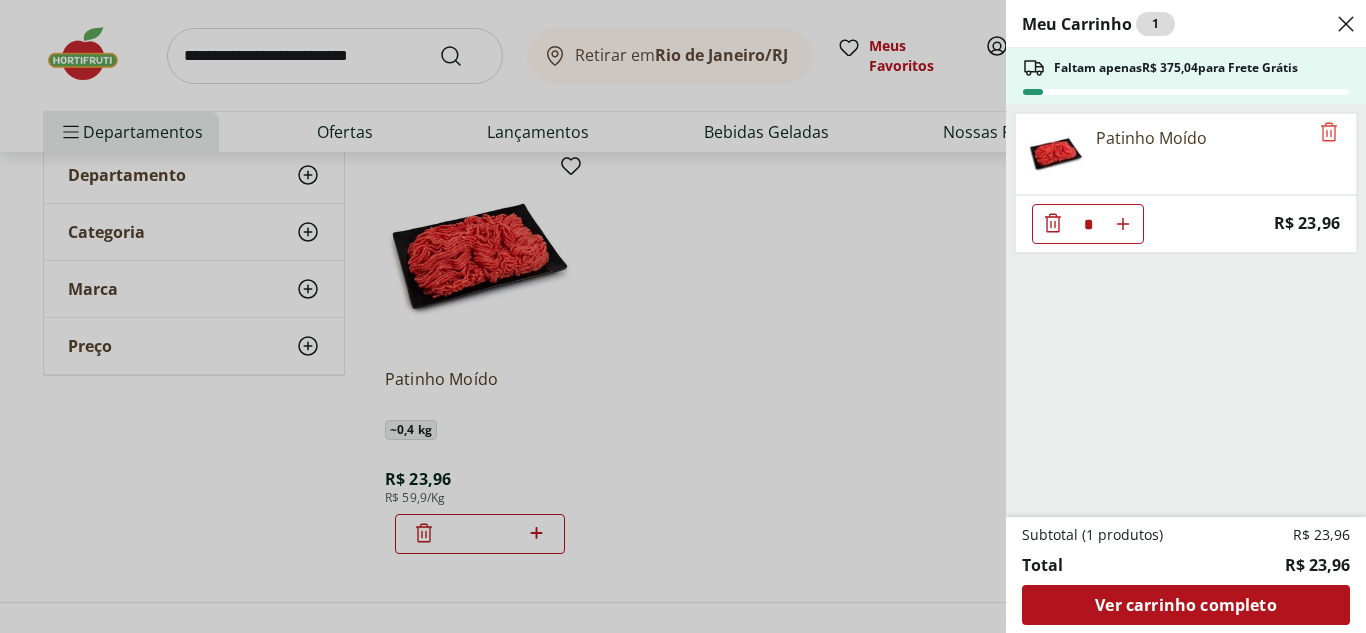 click at bounding box center (1123, 224) 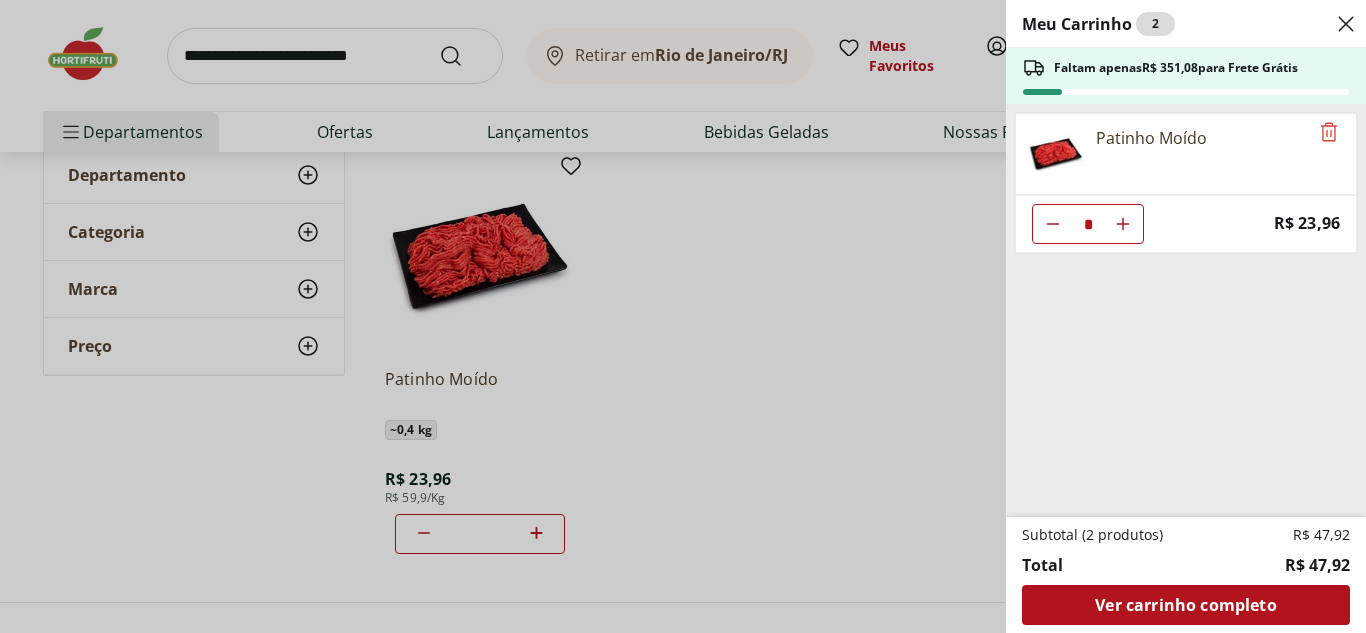click on "Meu Carrinho 2 Faltam apenas  R$ 351,08  para Frete Grátis Patinho Moído * Price: R$ 23,96 Subtotal (2 produtos) R$ 47,92 Total R$ 47,92 Ver carrinho completo" at bounding box center (683, 316) 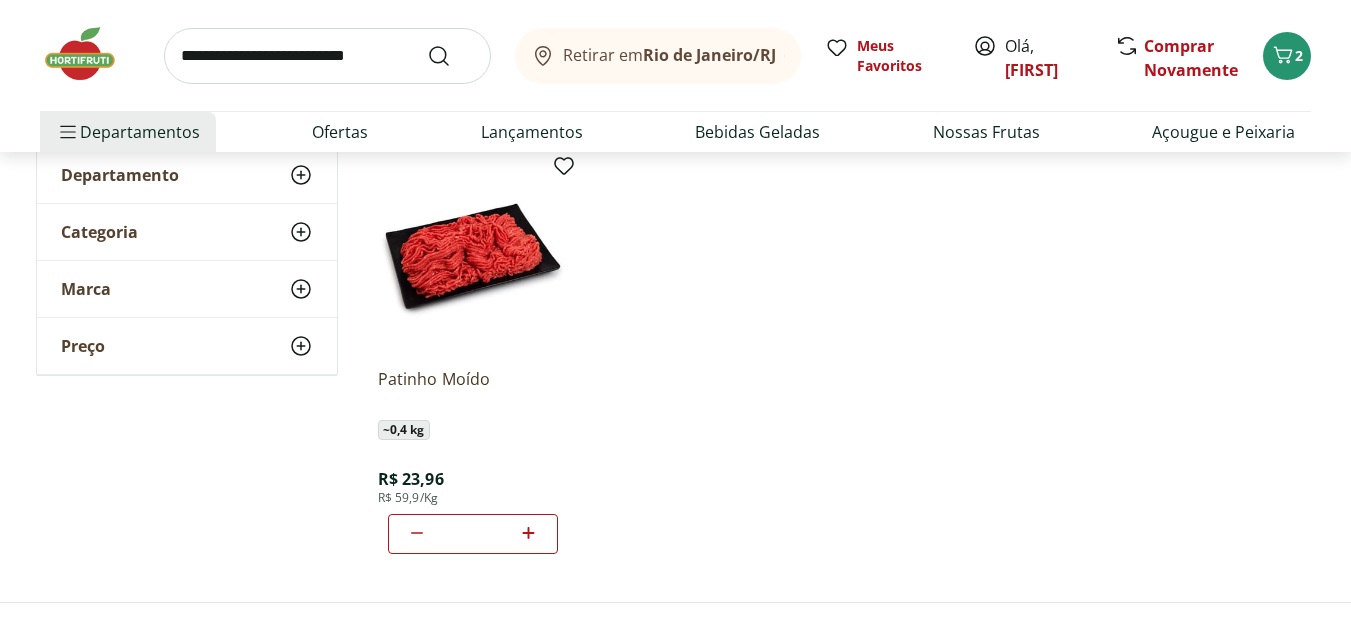 click at bounding box center [327, 56] 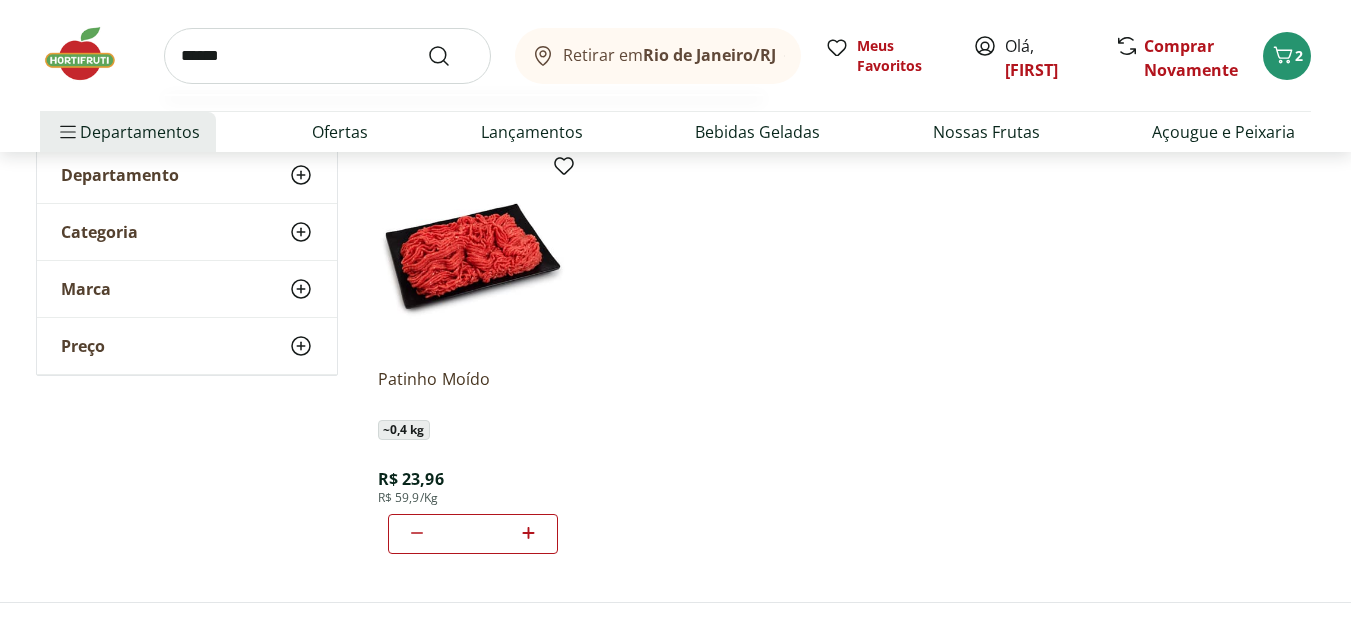 type on "******" 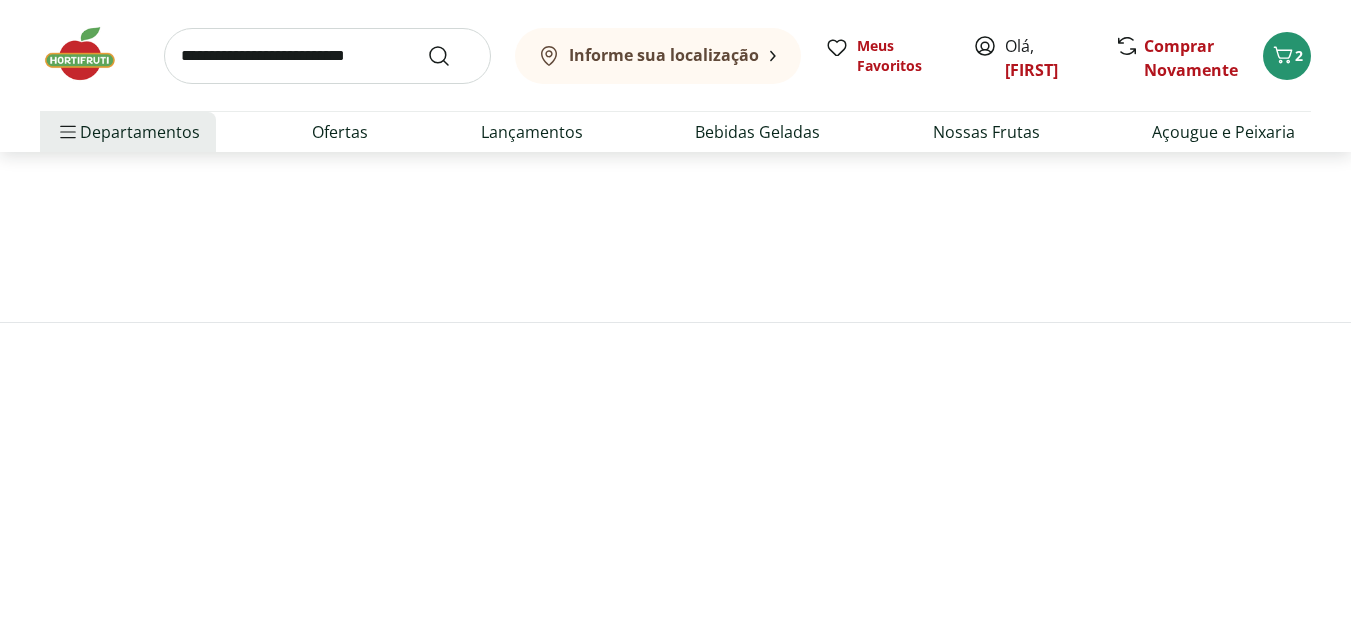 scroll, scrollTop: 0, scrollLeft: 0, axis: both 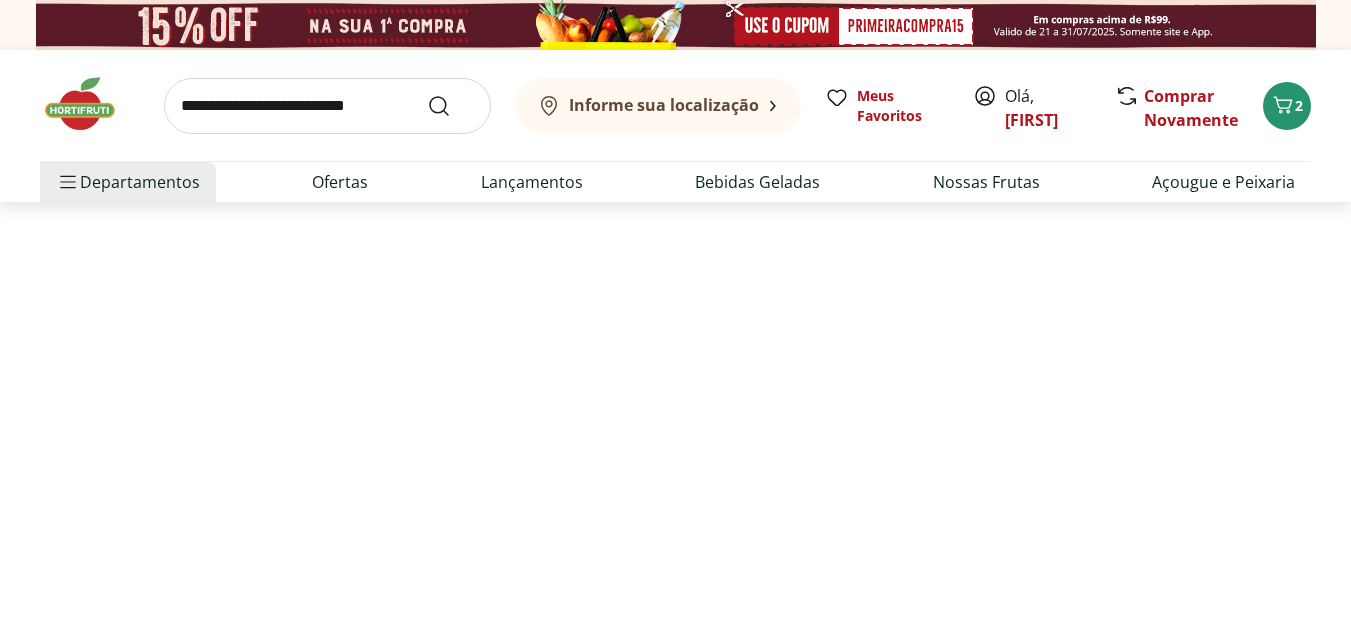 select on "**********" 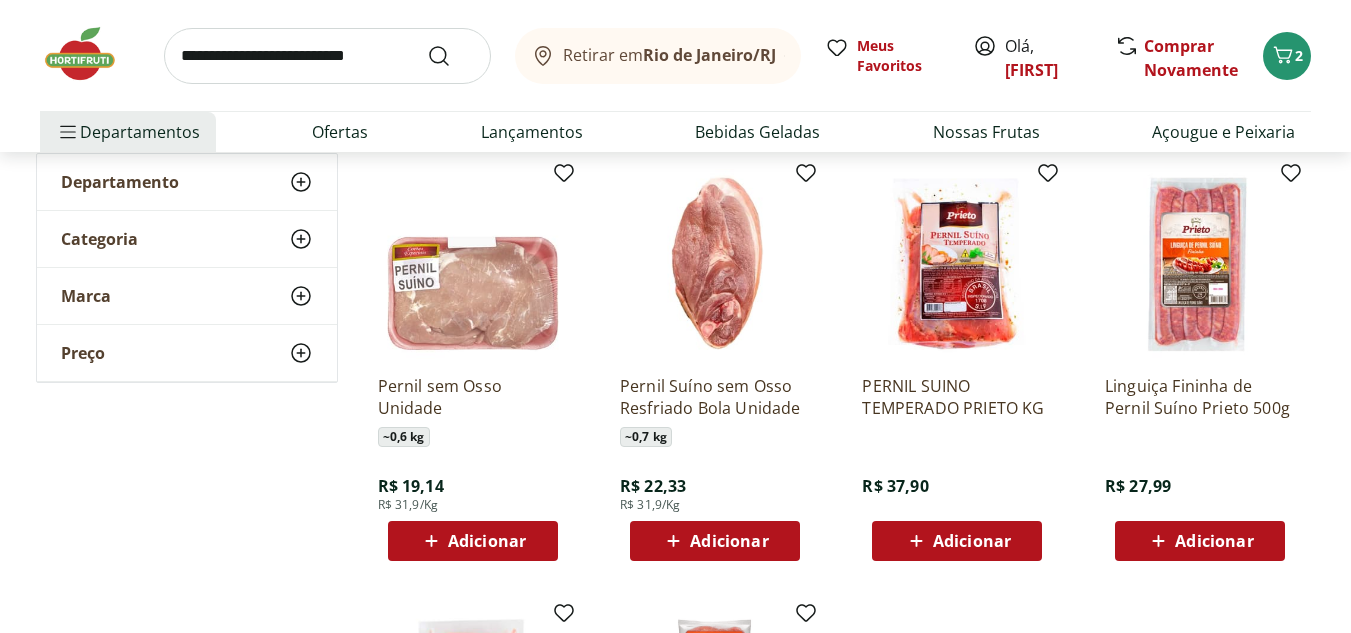 scroll, scrollTop: 320, scrollLeft: 0, axis: vertical 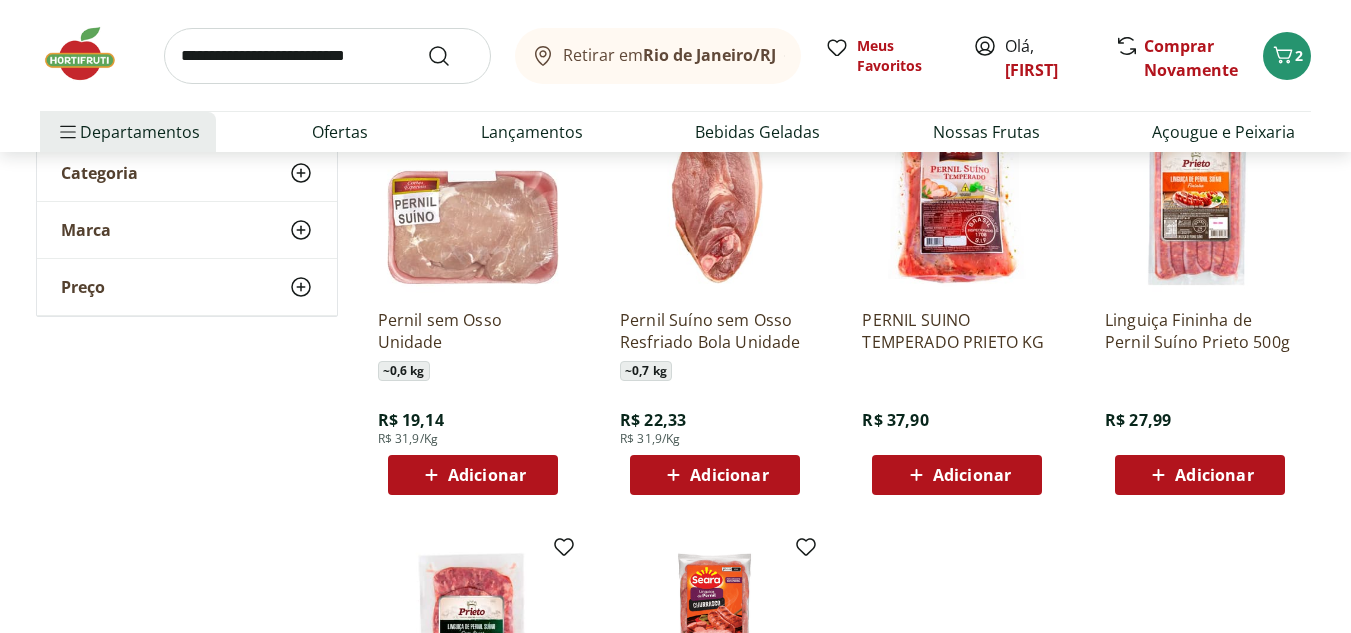 click on "Adicionar" at bounding box center (487, 475) 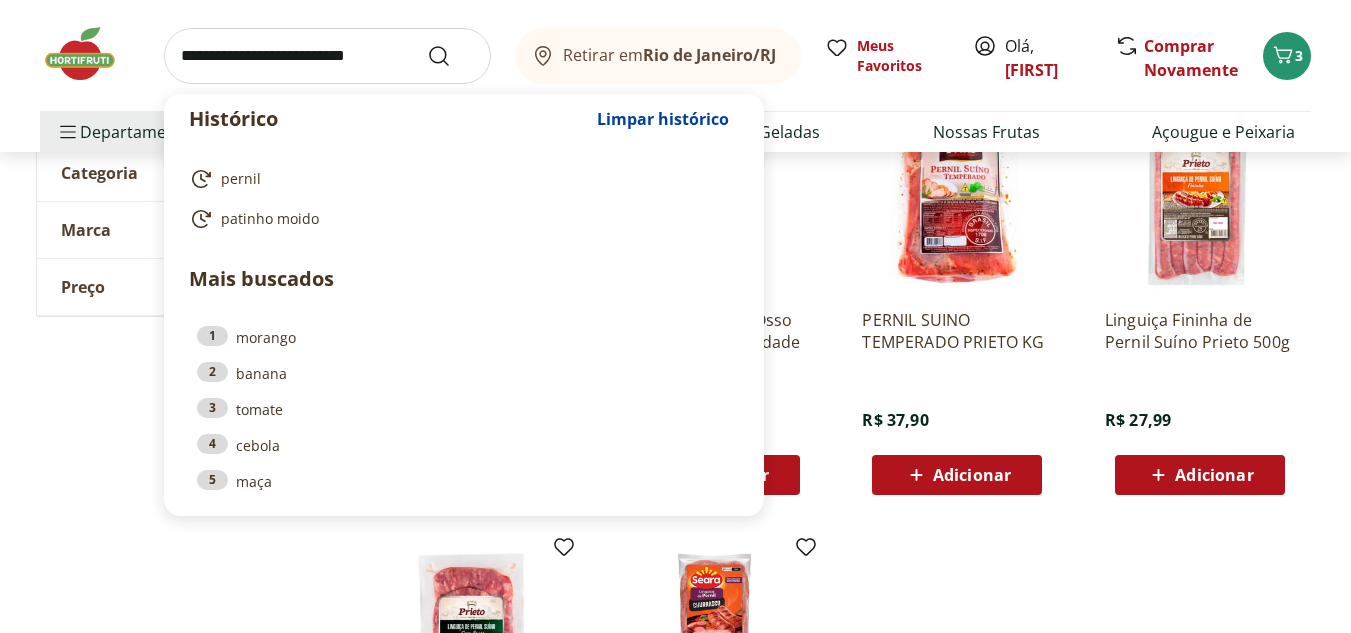 click at bounding box center (327, 56) 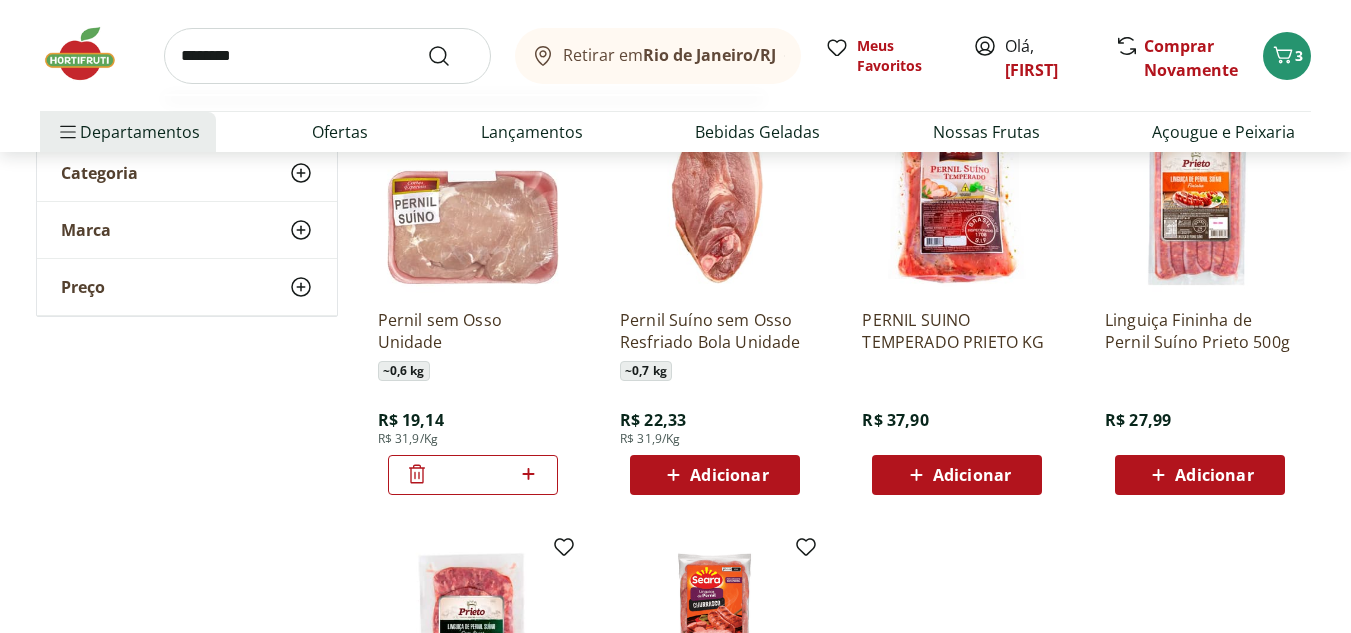 type on "*********" 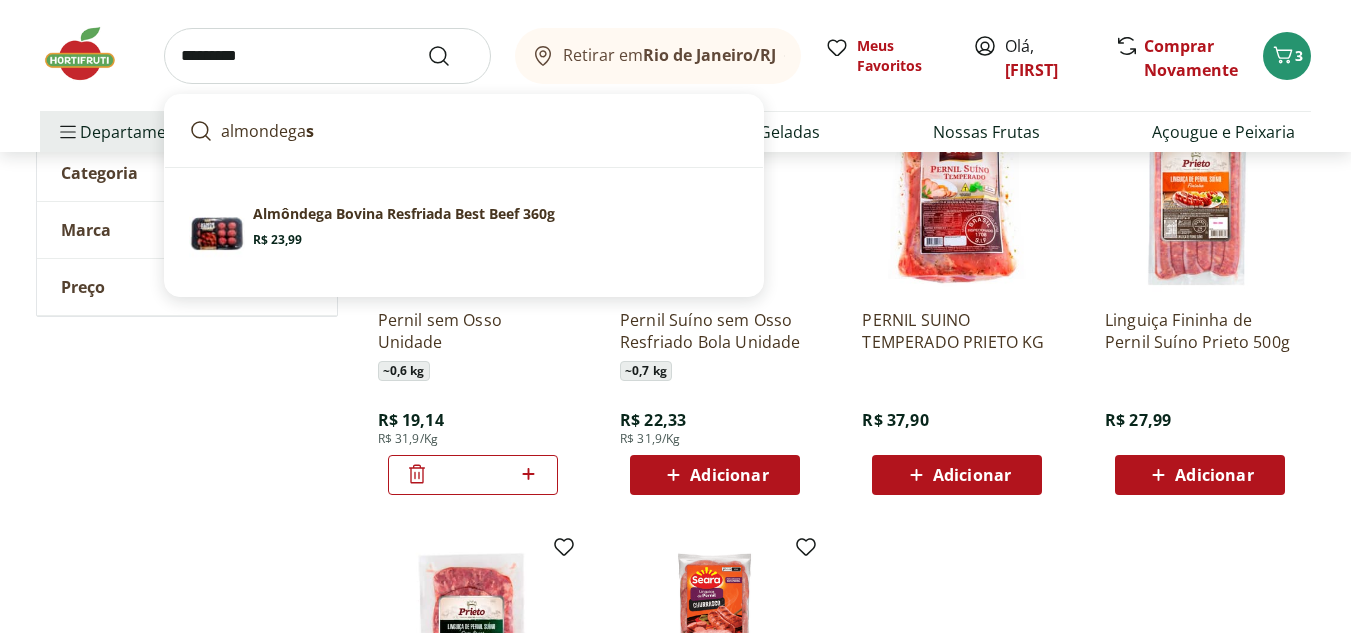 click at bounding box center [451, 56] 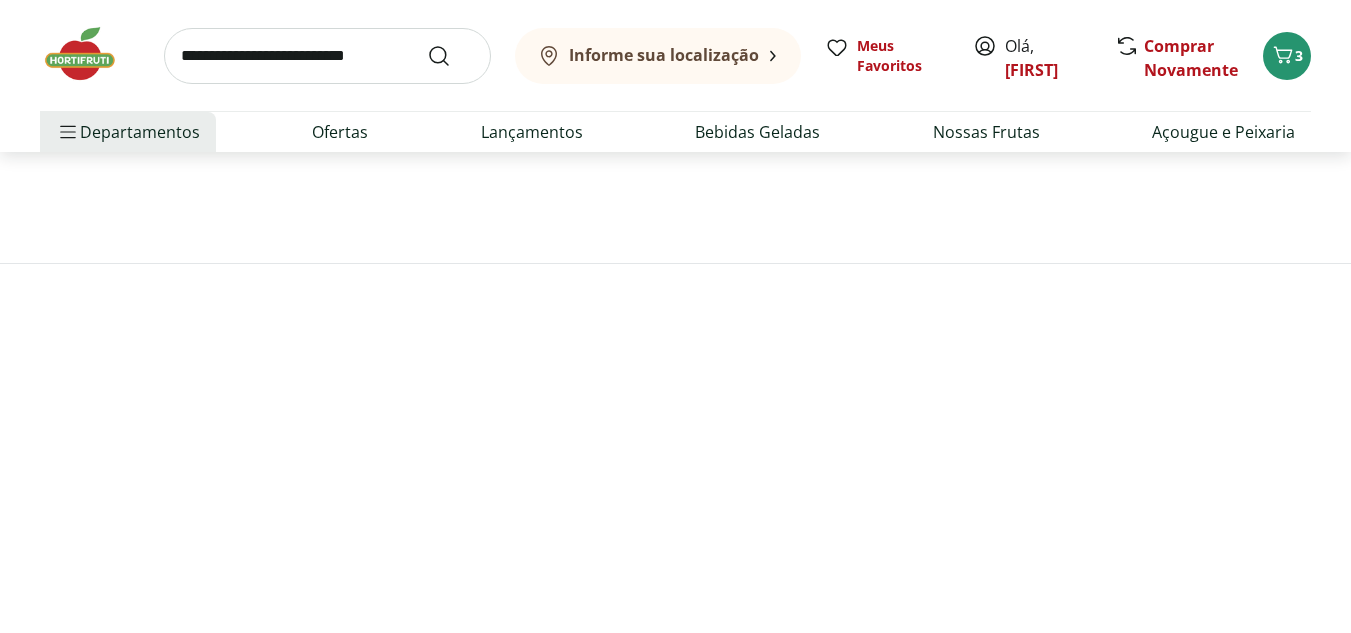 scroll, scrollTop: 0, scrollLeft: 0, axis: both 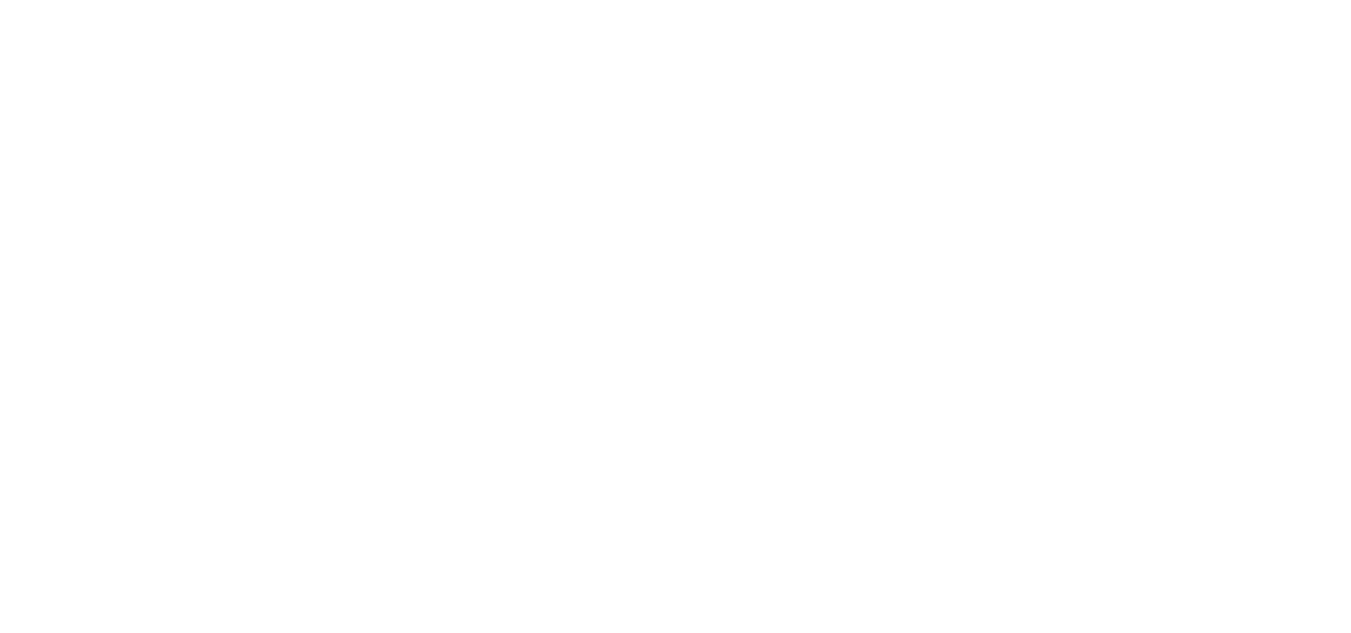 select on "**********" 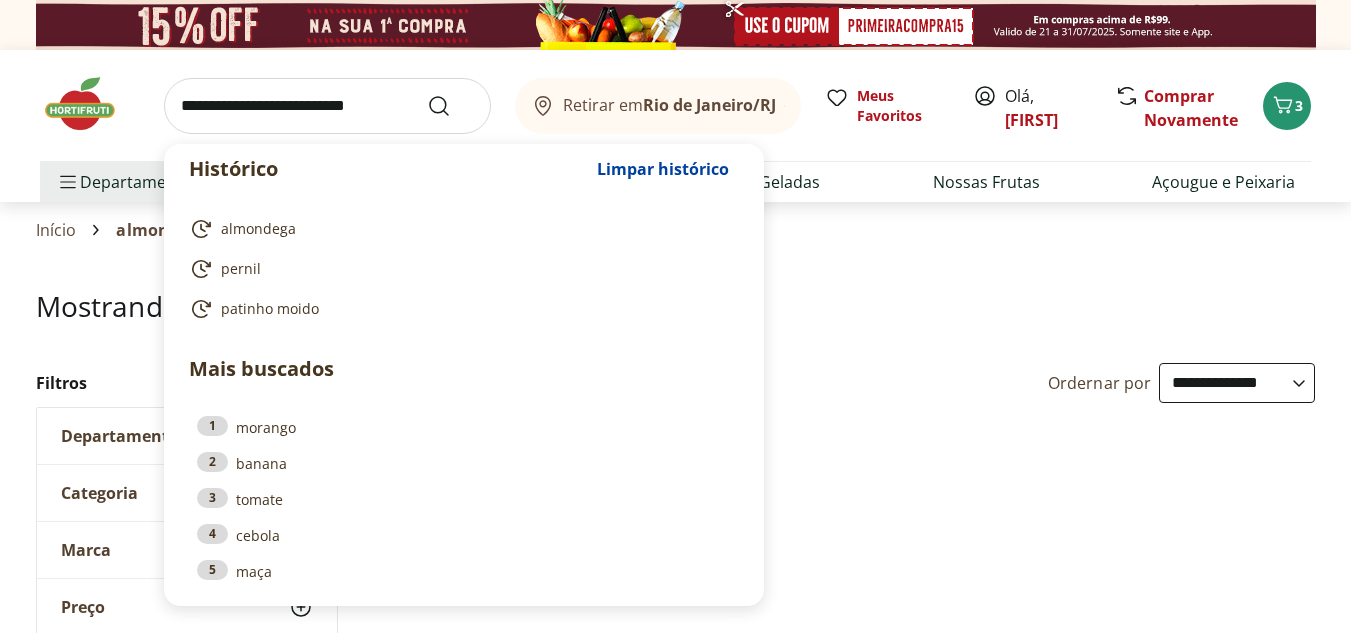 click at bounding box center (327, 106) 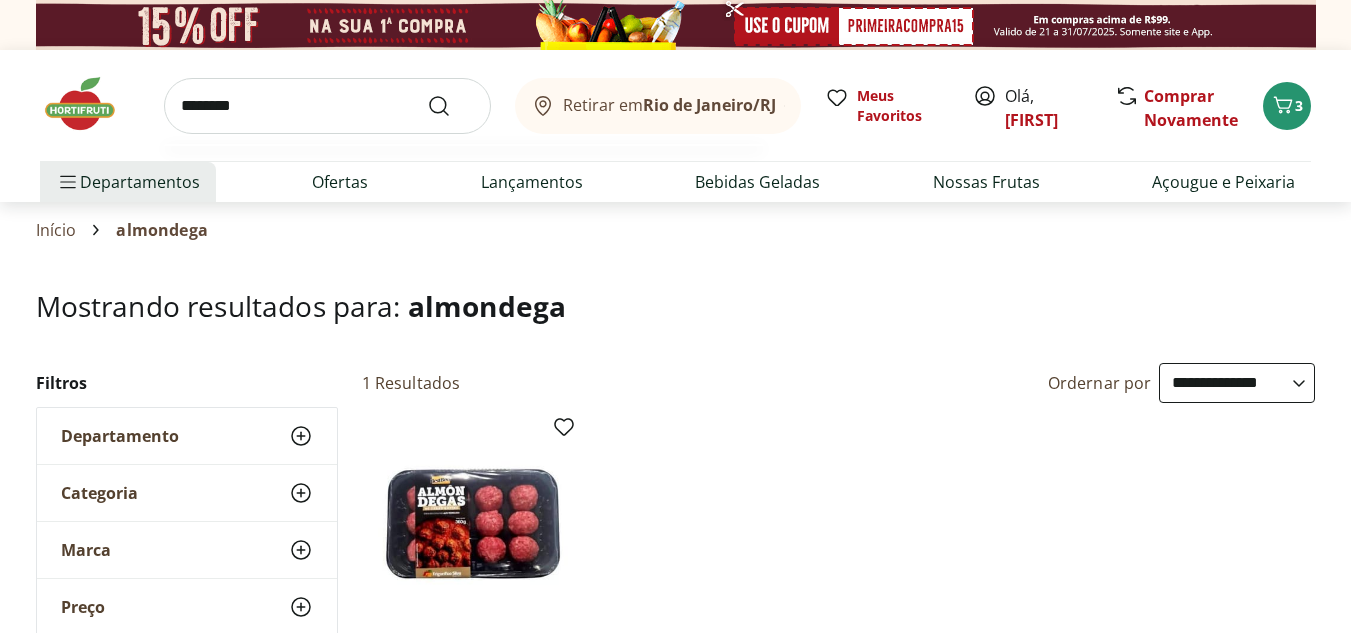 type on "********" 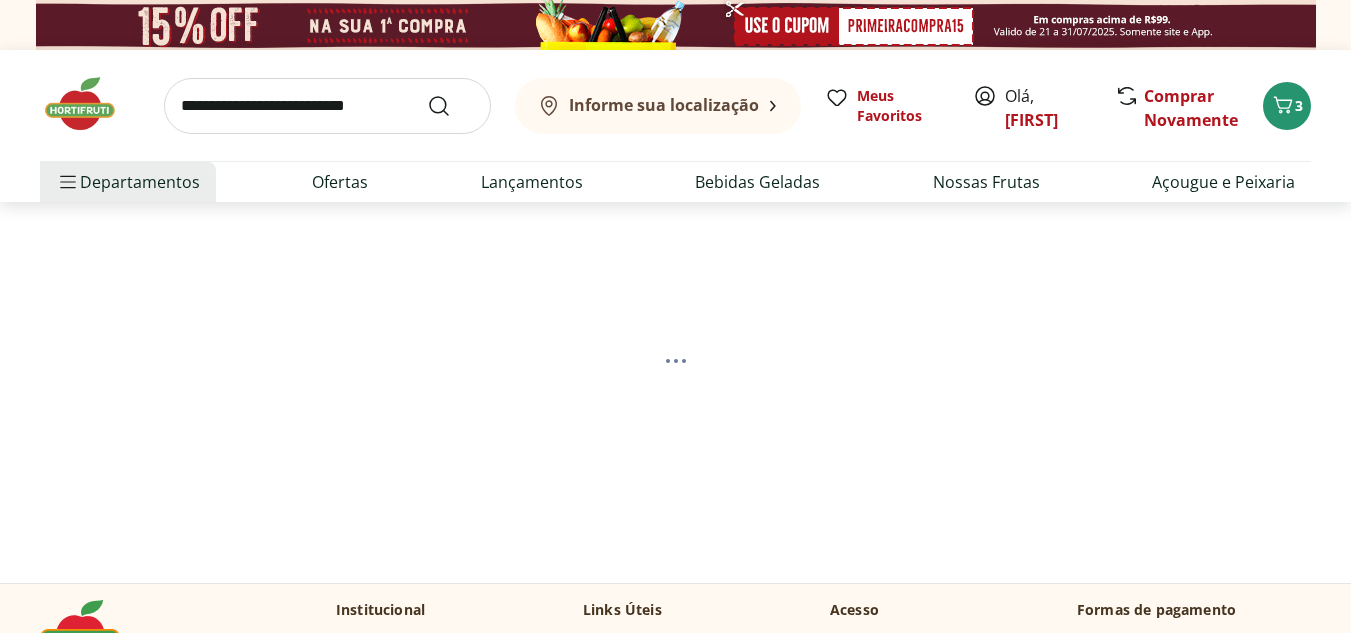 select on "**********" 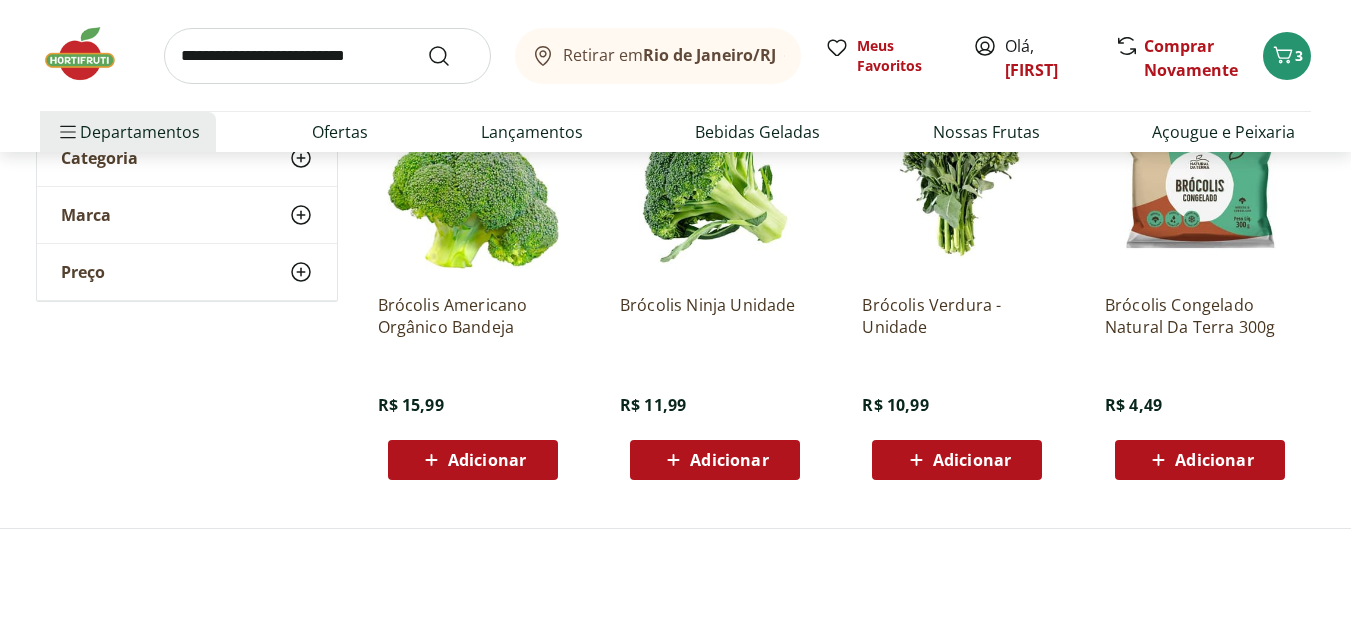 scroll, scrollTop: 400, scrollLeft: 0, axis: vertical 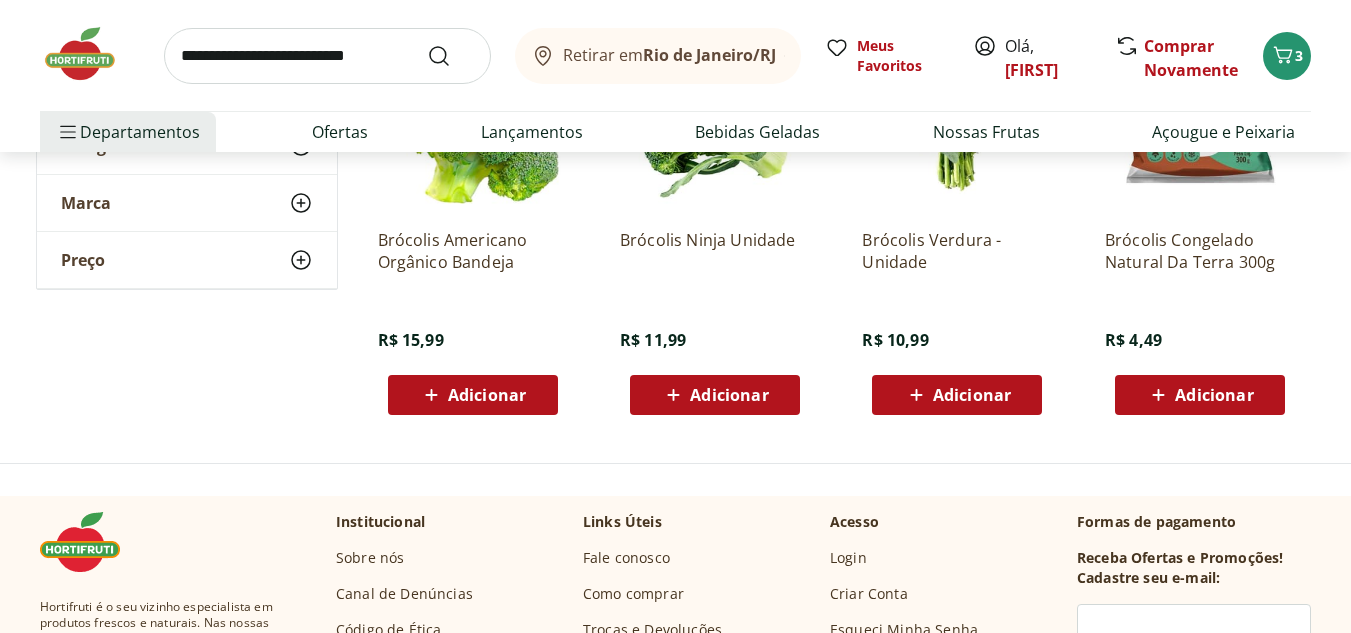 click on "Adicionar" at bounding box center [957, 395] 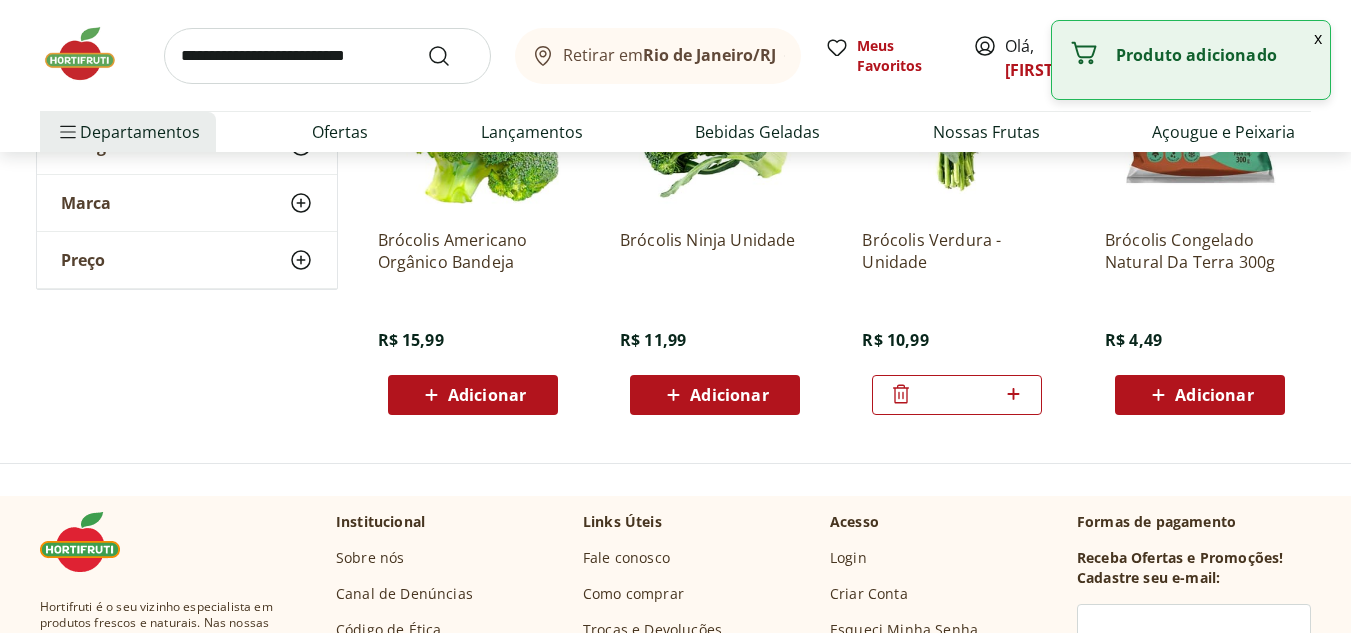 click 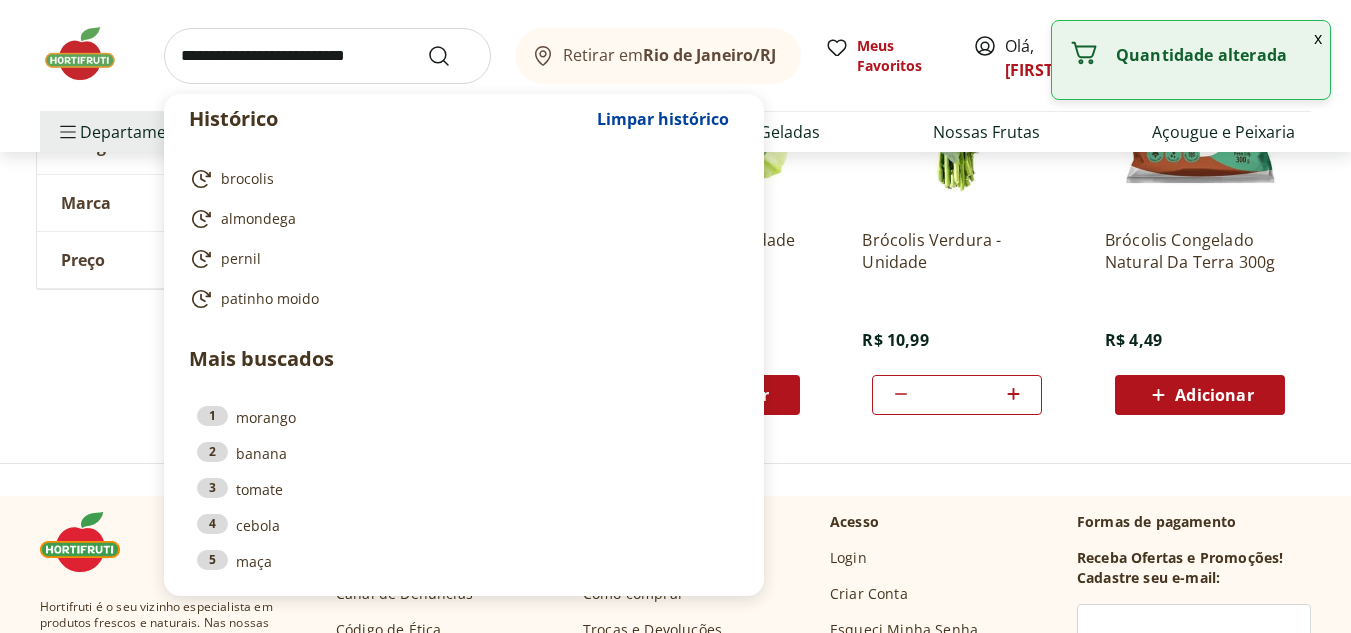 click at bounding box center (327, 56) 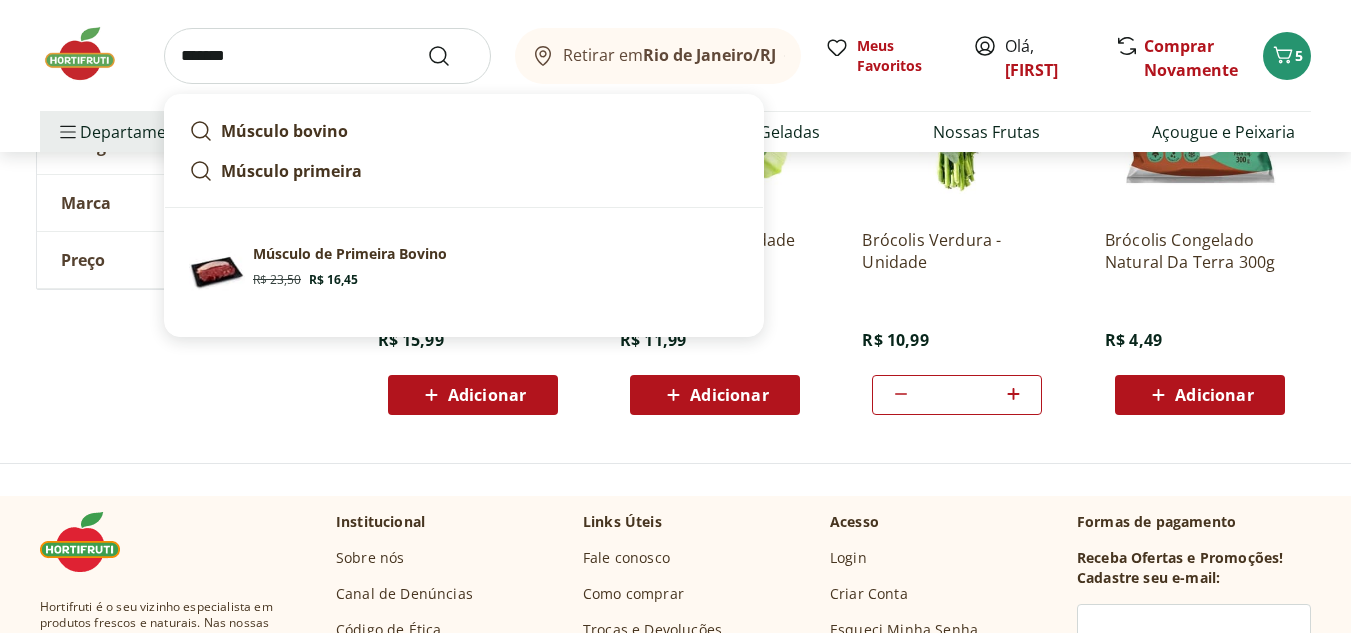 type on "*******" 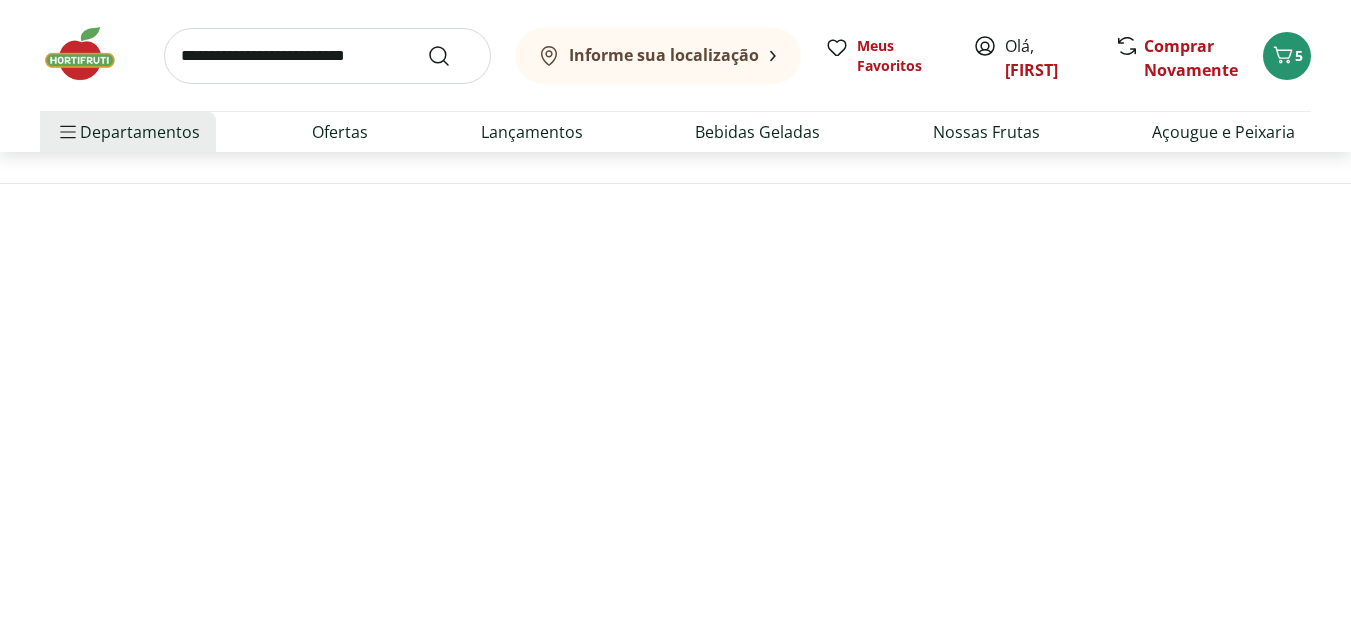 scroll, scrollTop: 0, scrollLeft: 0, axis: both 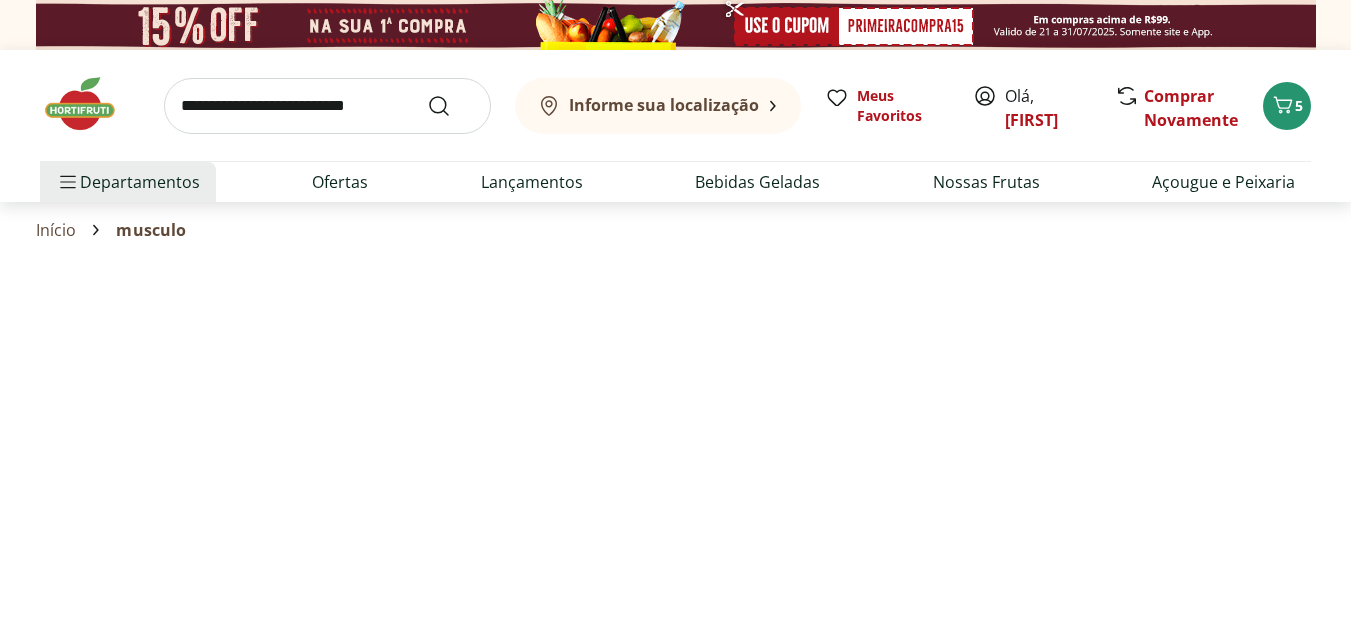 select on "**********" 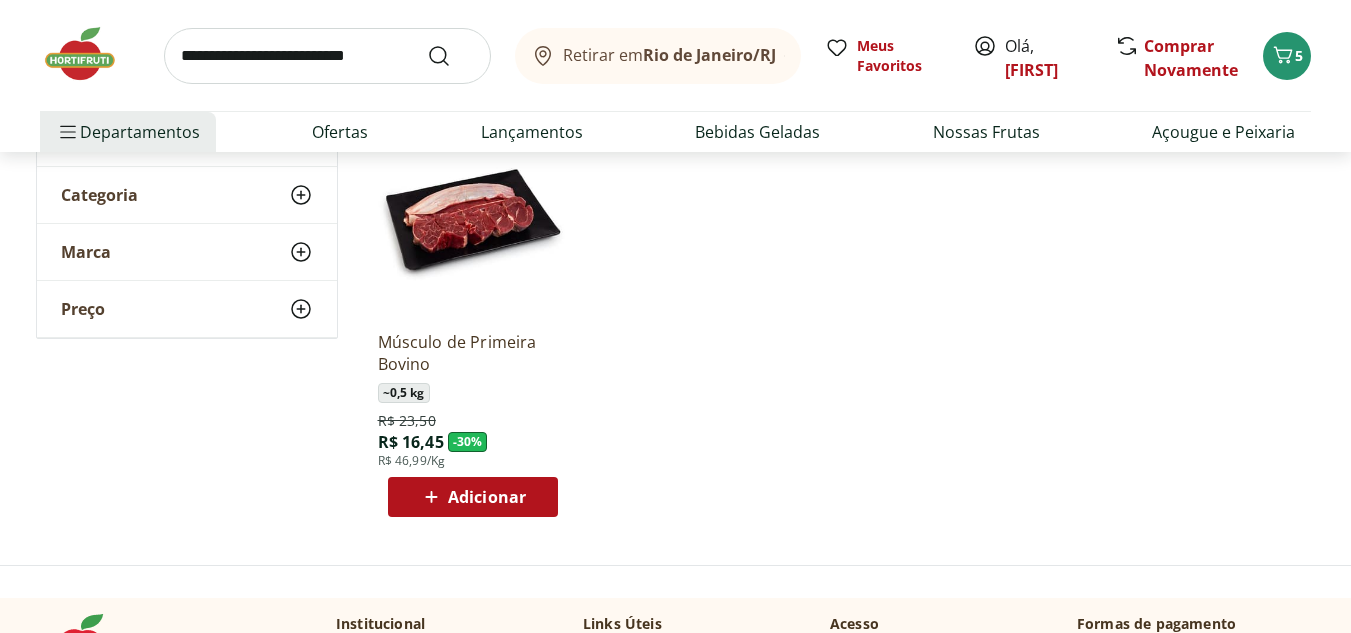 scroll, scrollTop: 325, scrollLeft: 0, axis: vertical 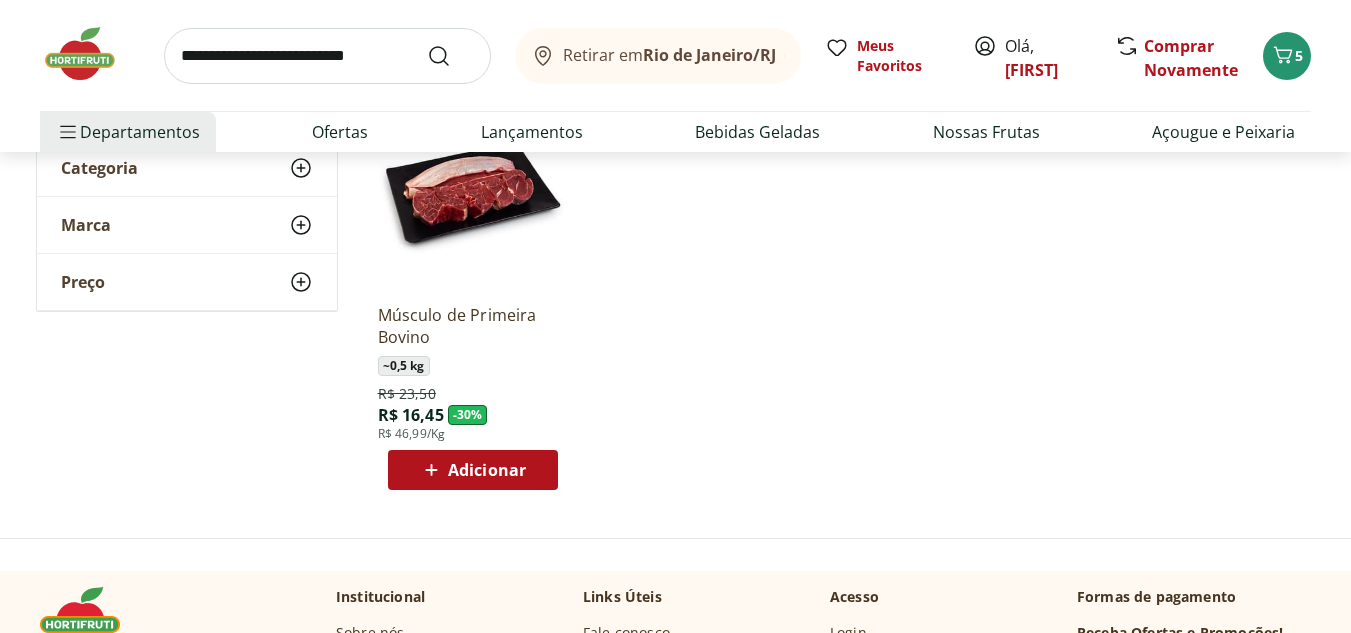 click on "Adicionar" at bounding box center [487, 470] 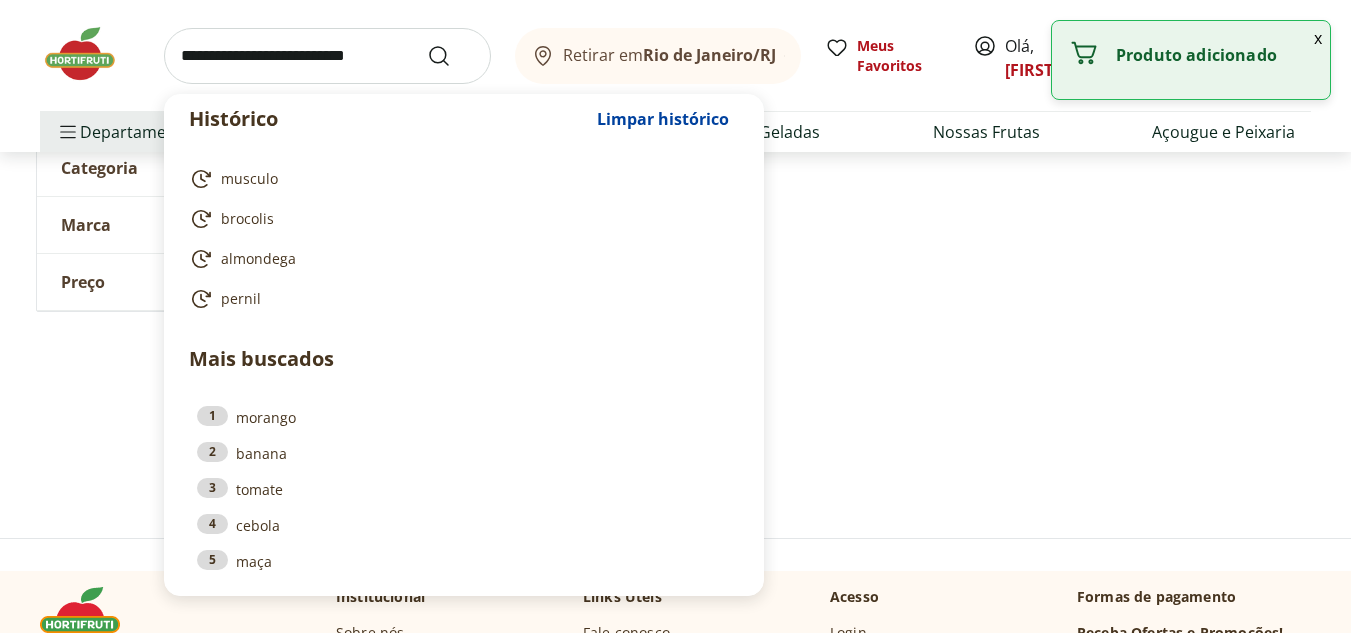 click at bounding box center [327, 56] 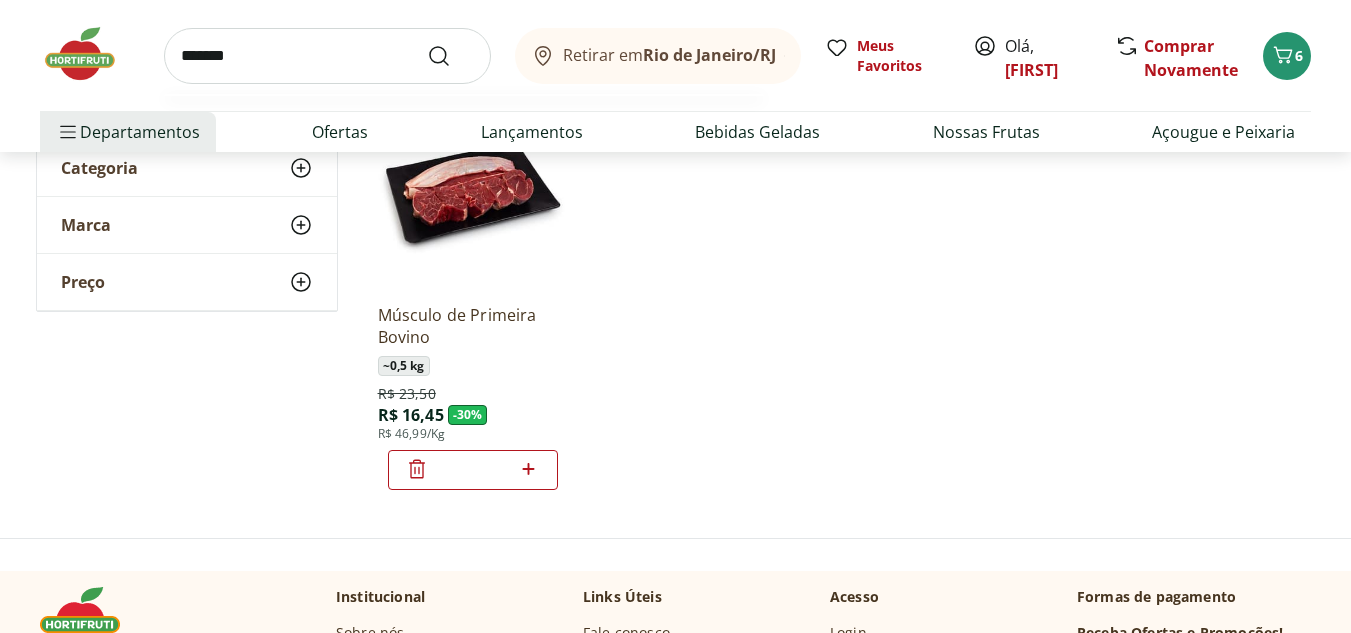 type on "*******" 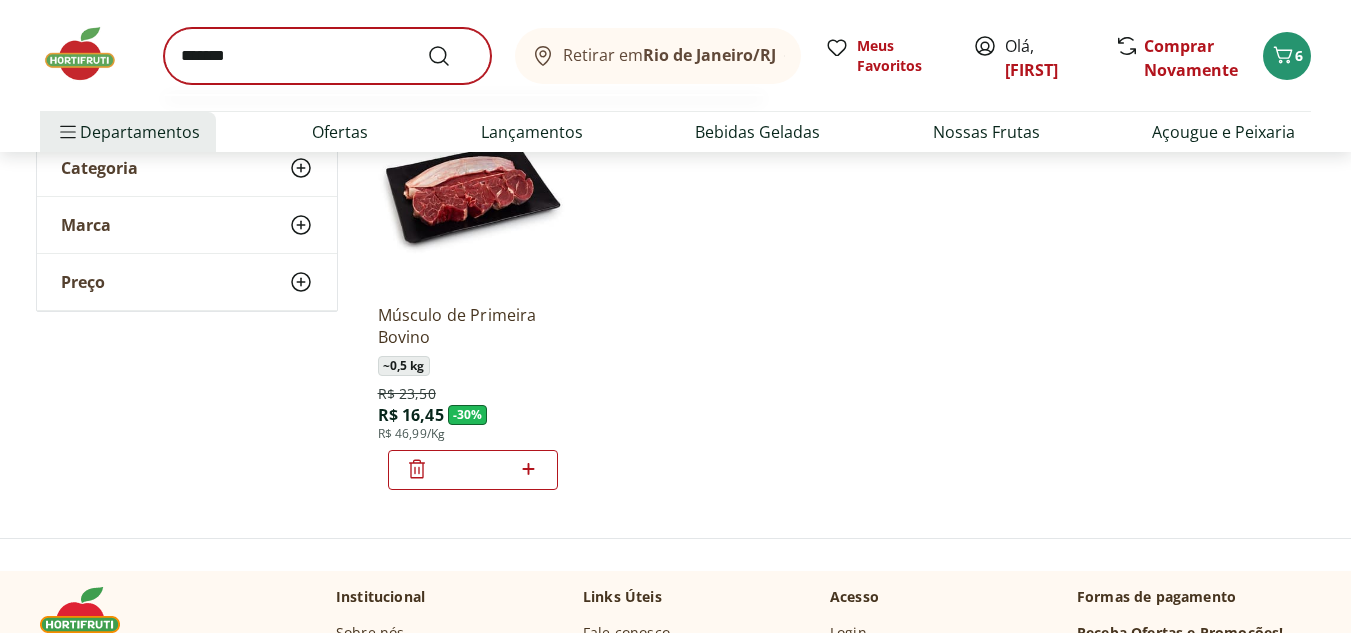 scroll, scrollTop: 0, scrollLeft: 0, axis: both 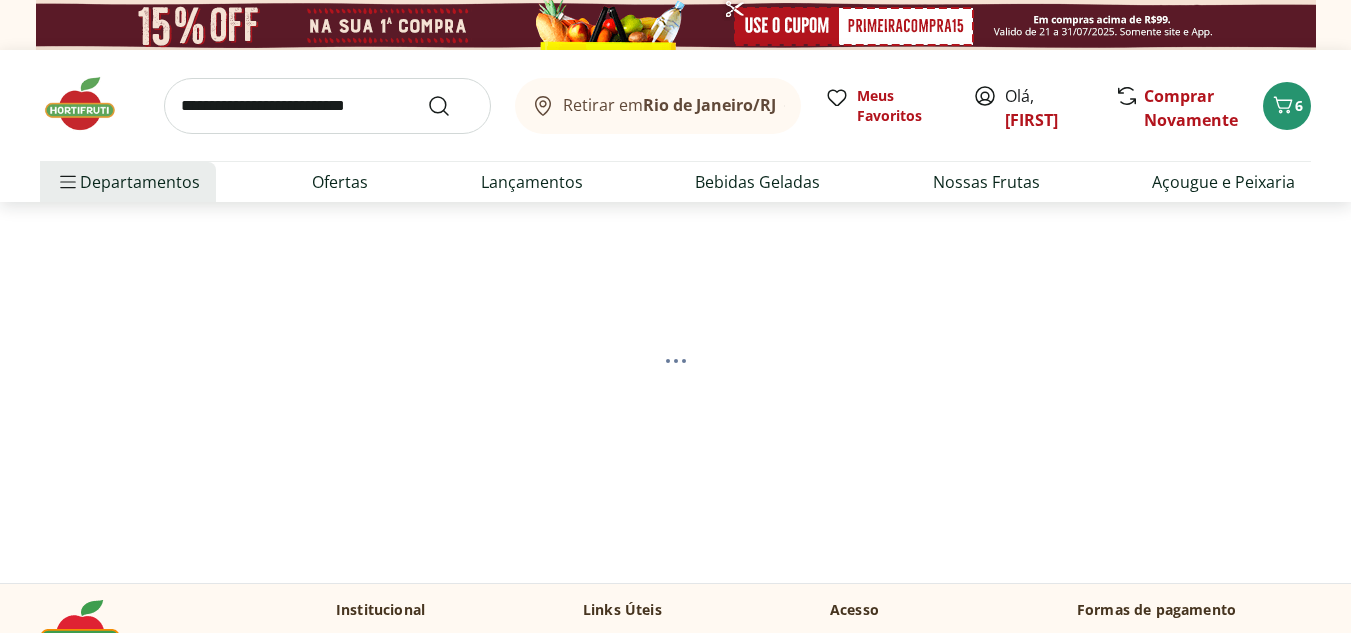 select on "**********" 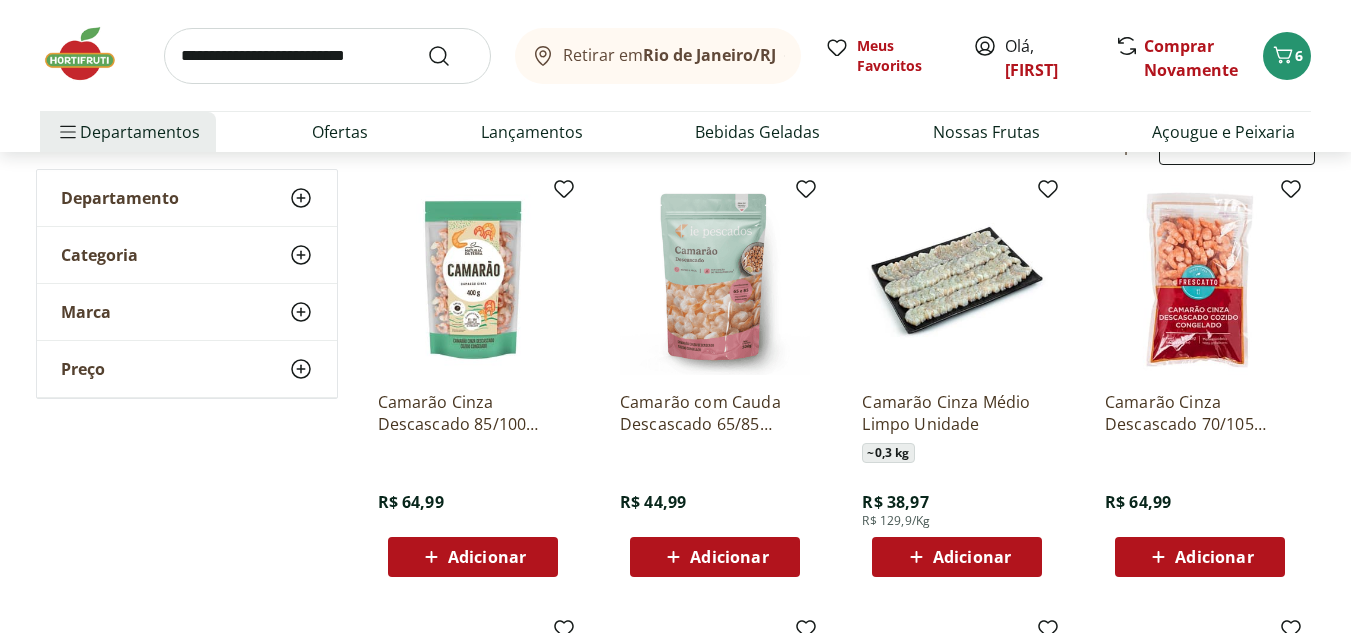 scroll, scrollTop: 240, scrollLeft: 0, axis: vertical 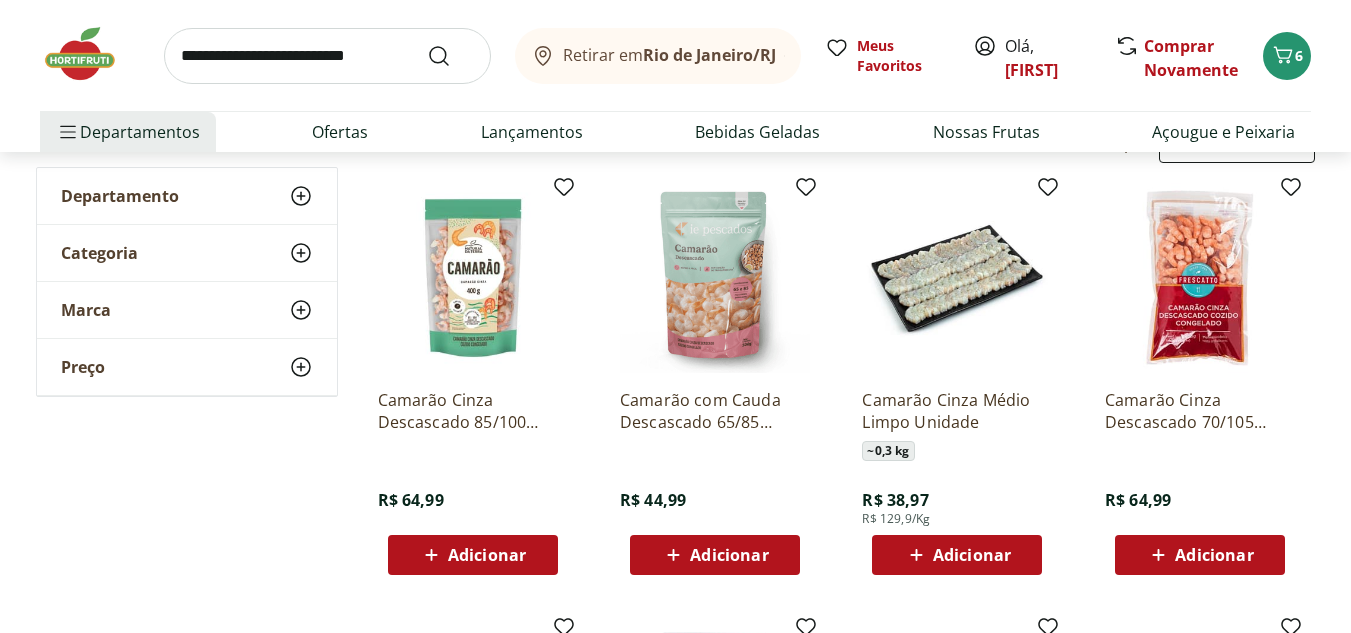 click on "Adicionar" at bounding box center (972, 555) 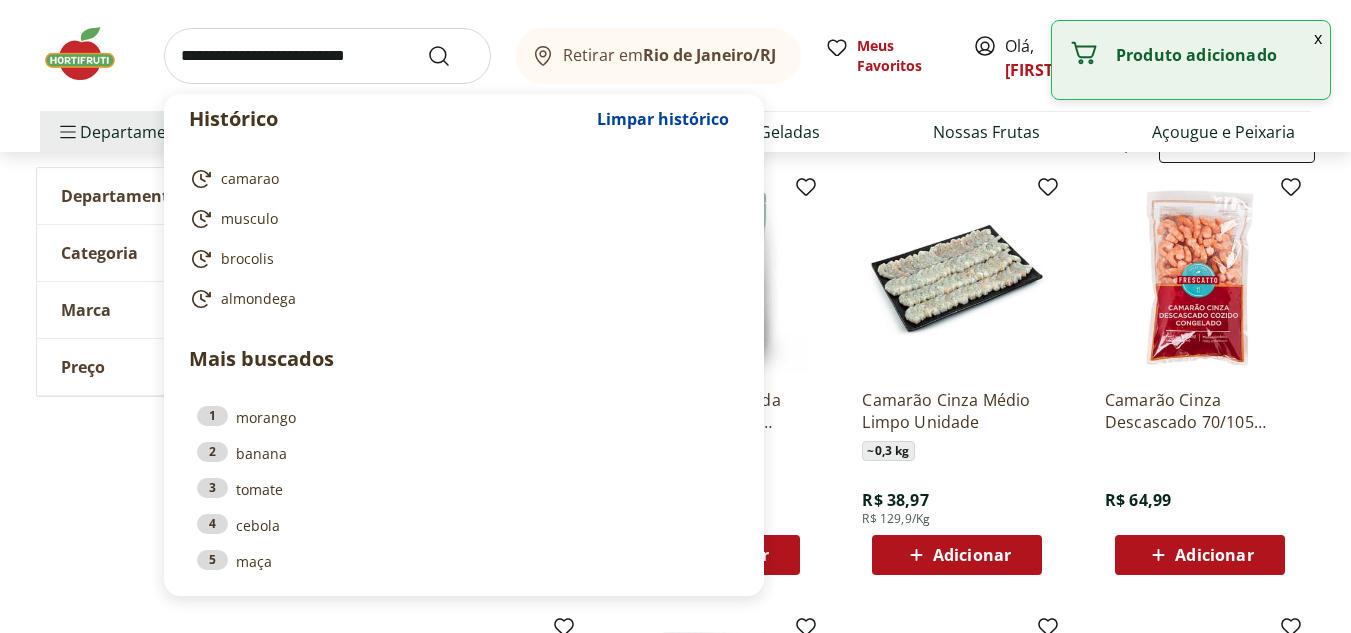 click at bounding box center (327, 56) 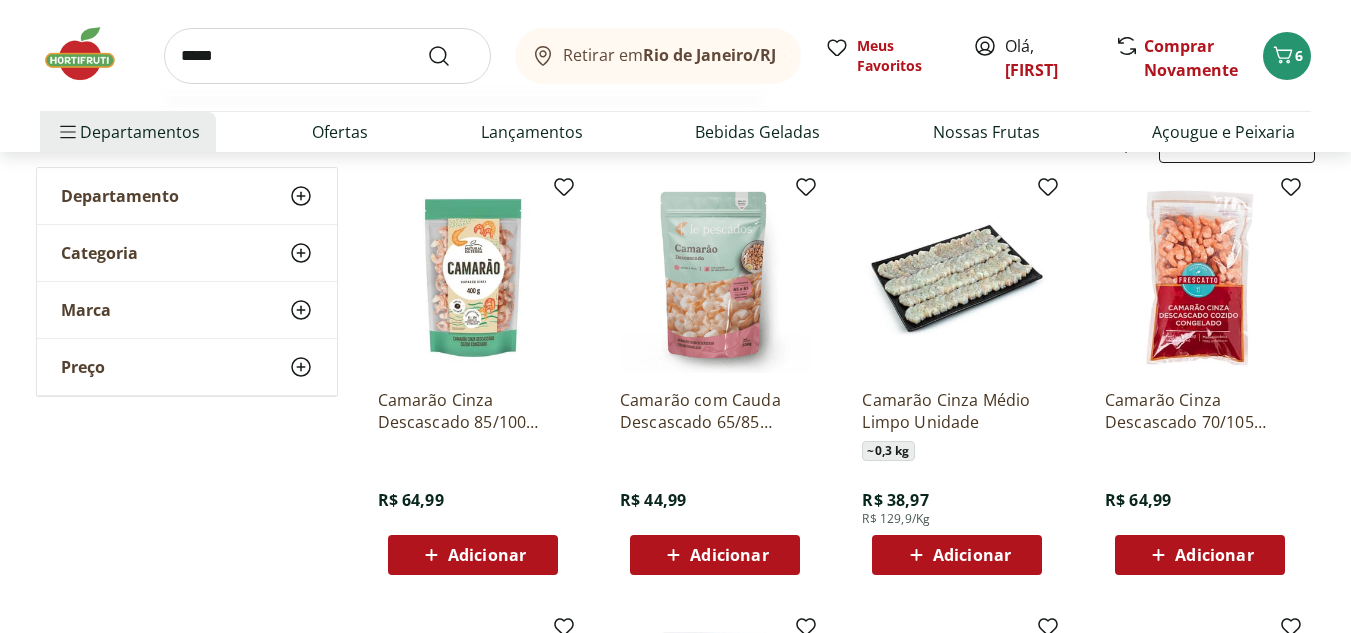 type on "*****" 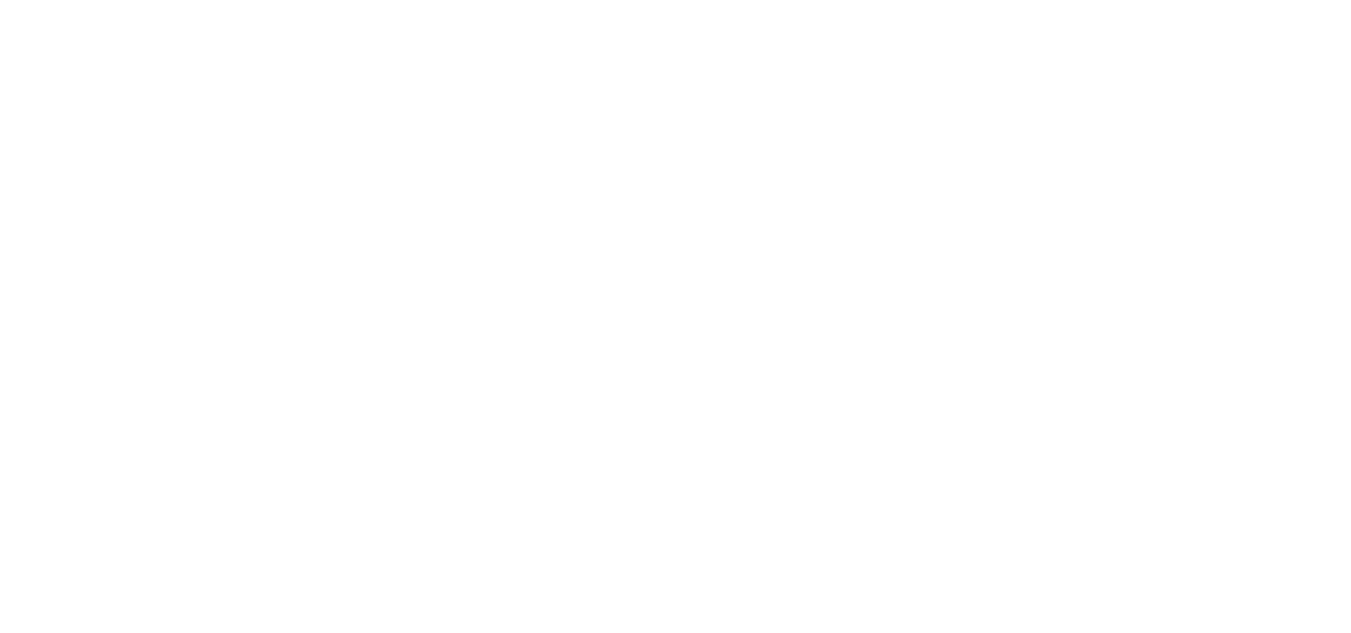 scroll, scrollTop: 0, scrollLeft: 0, axis: both 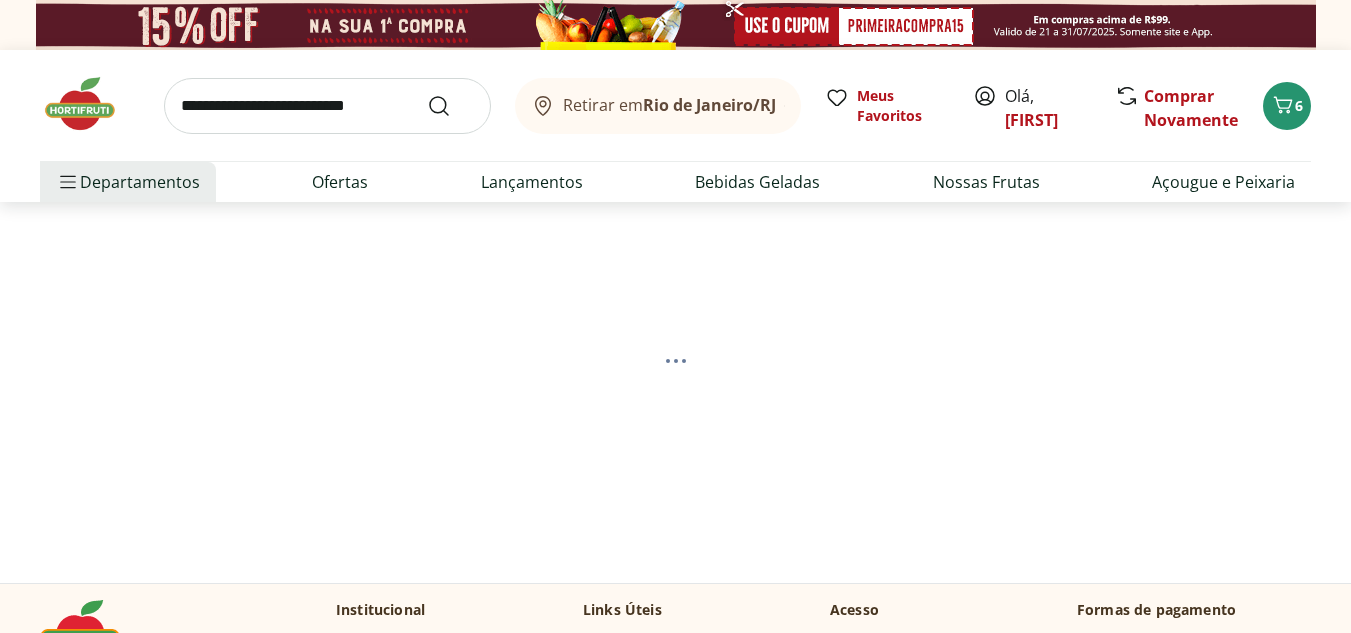 select on "**********" 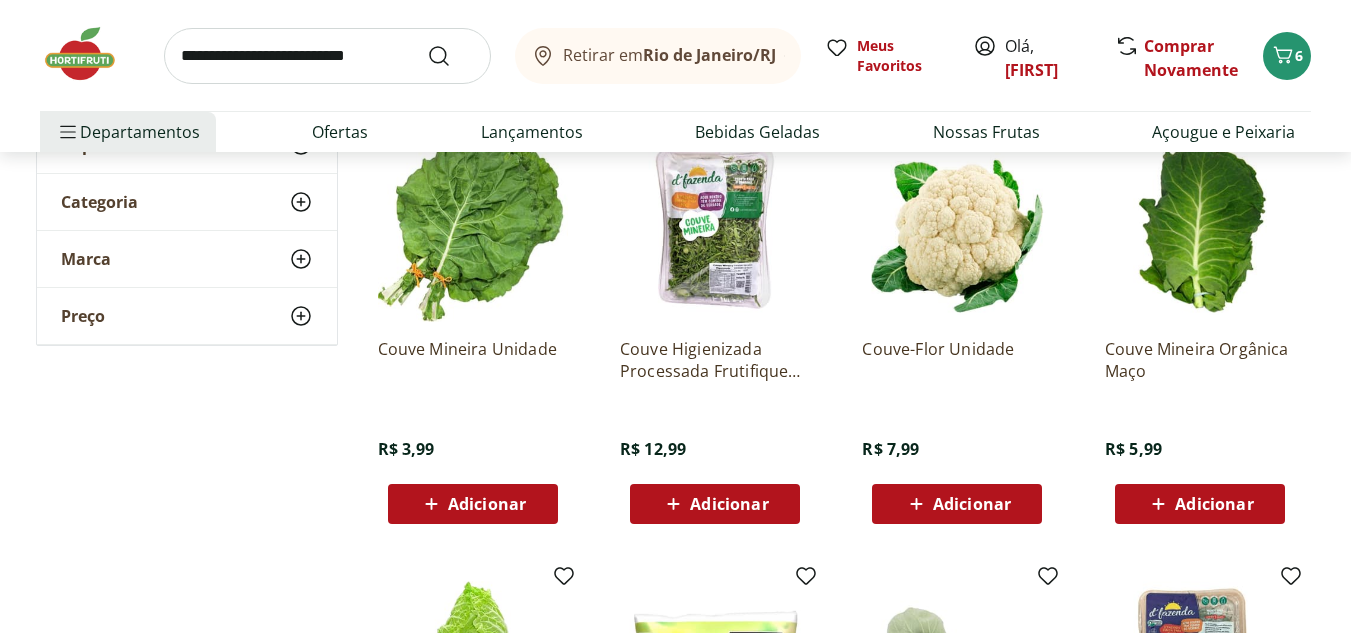 scroll, scrollTop: 320, scrollLeft: 0, axis: vertical 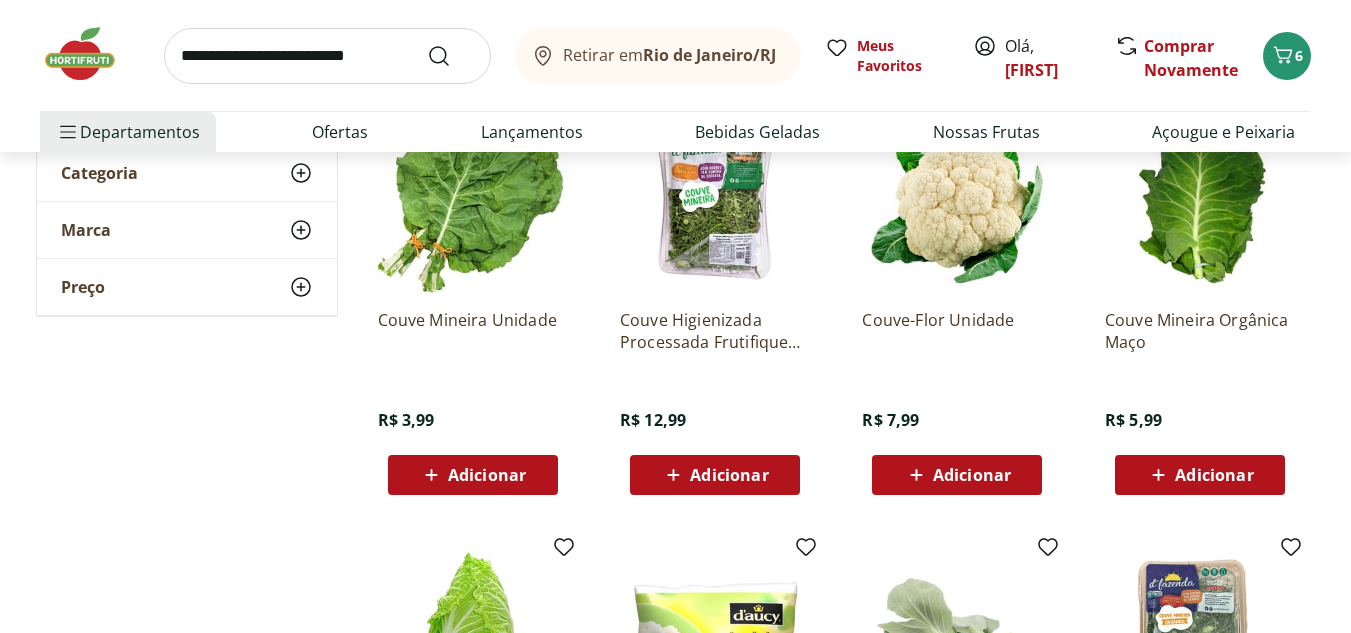click on "Adicionar" at bounding box center [487, 475] 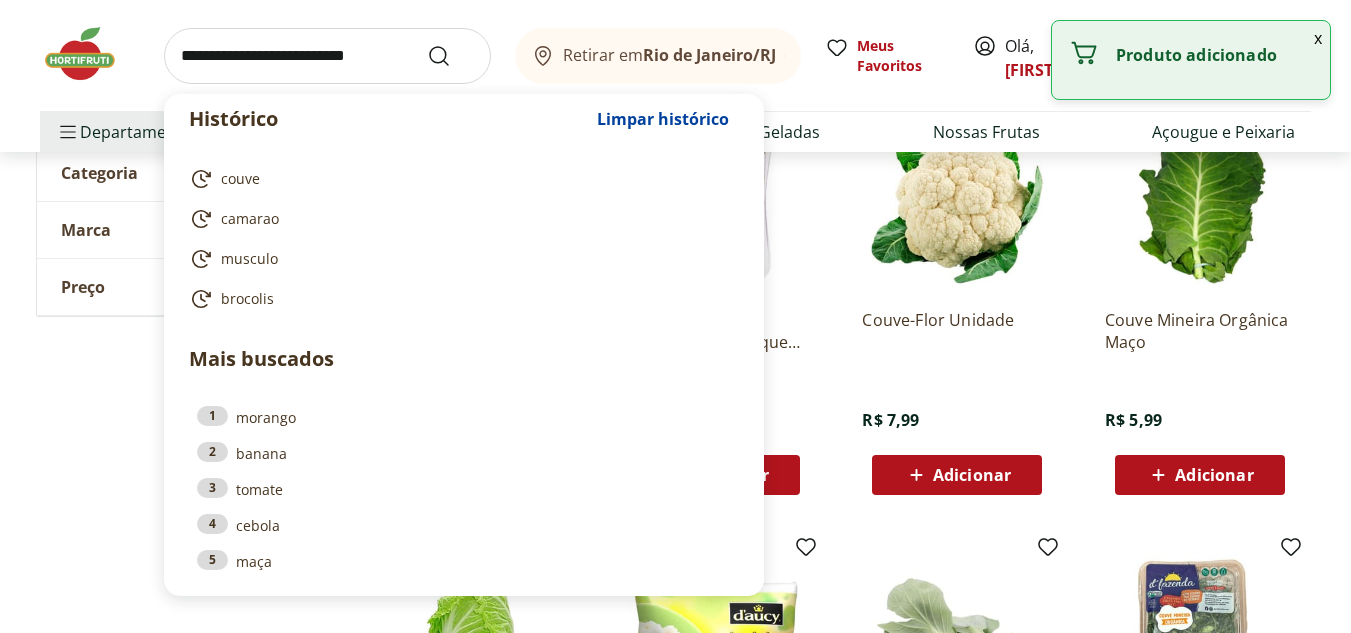 click at bounding box center (327, 56) 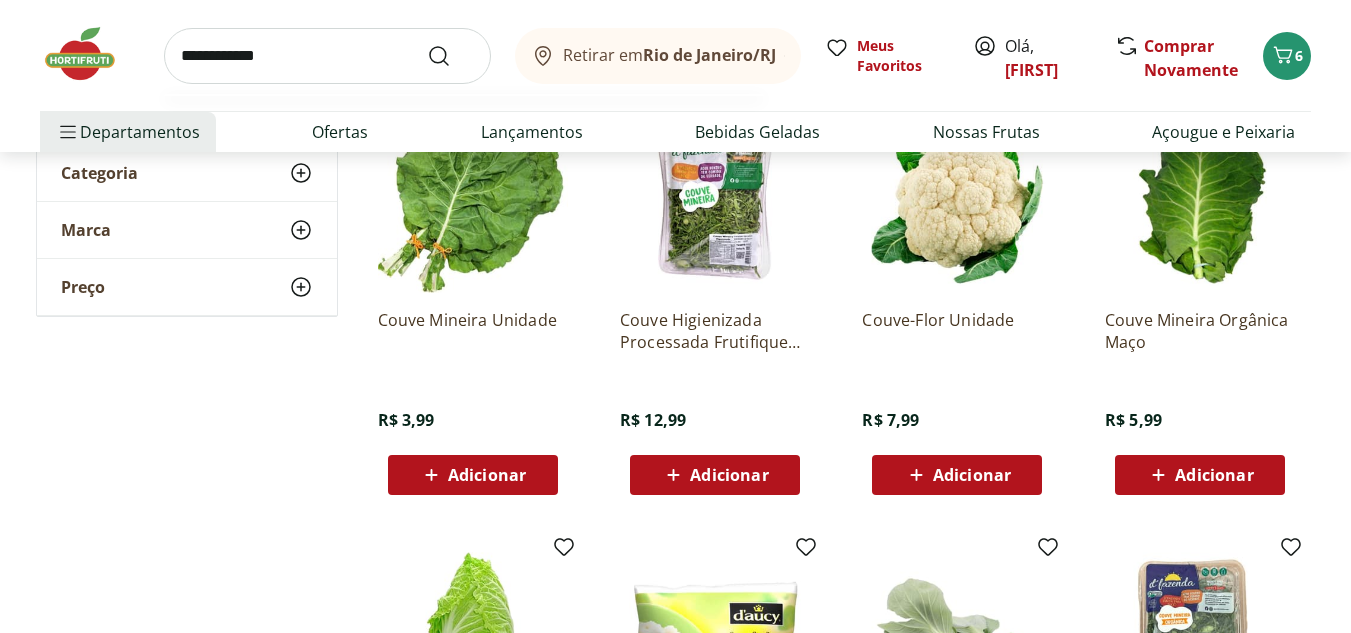 type on "**********" 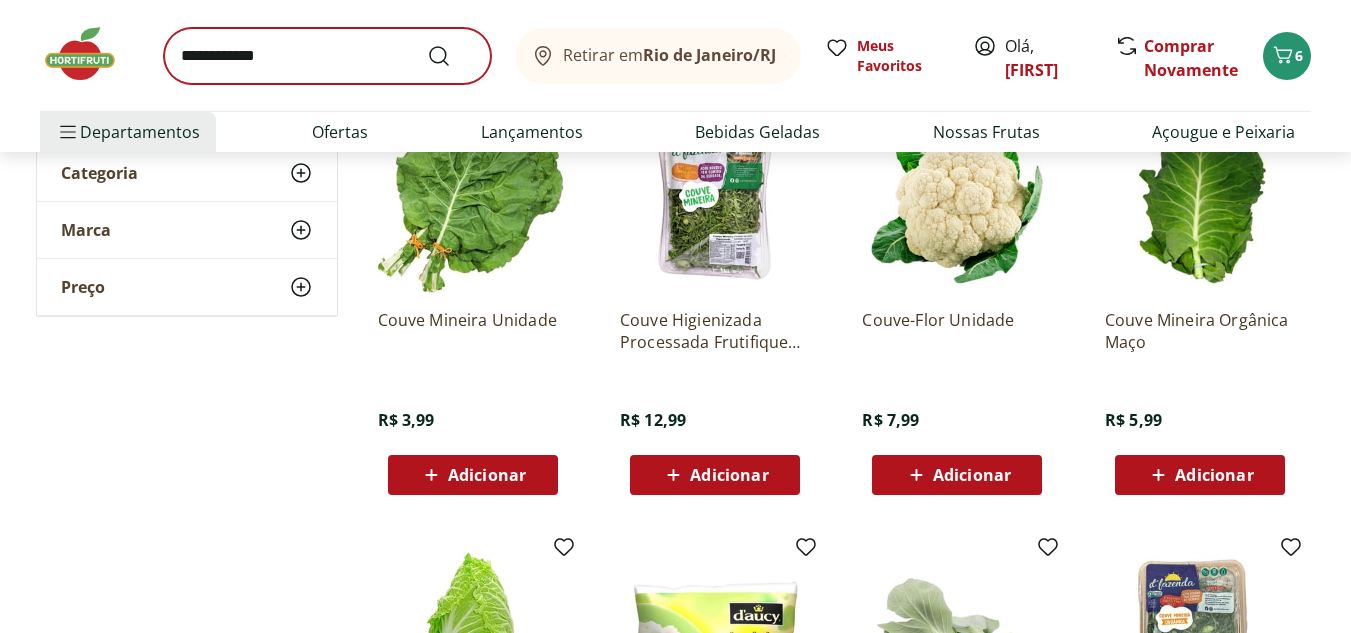 scroll, scrollTop: 0, scrollLeft: 0, axis: both 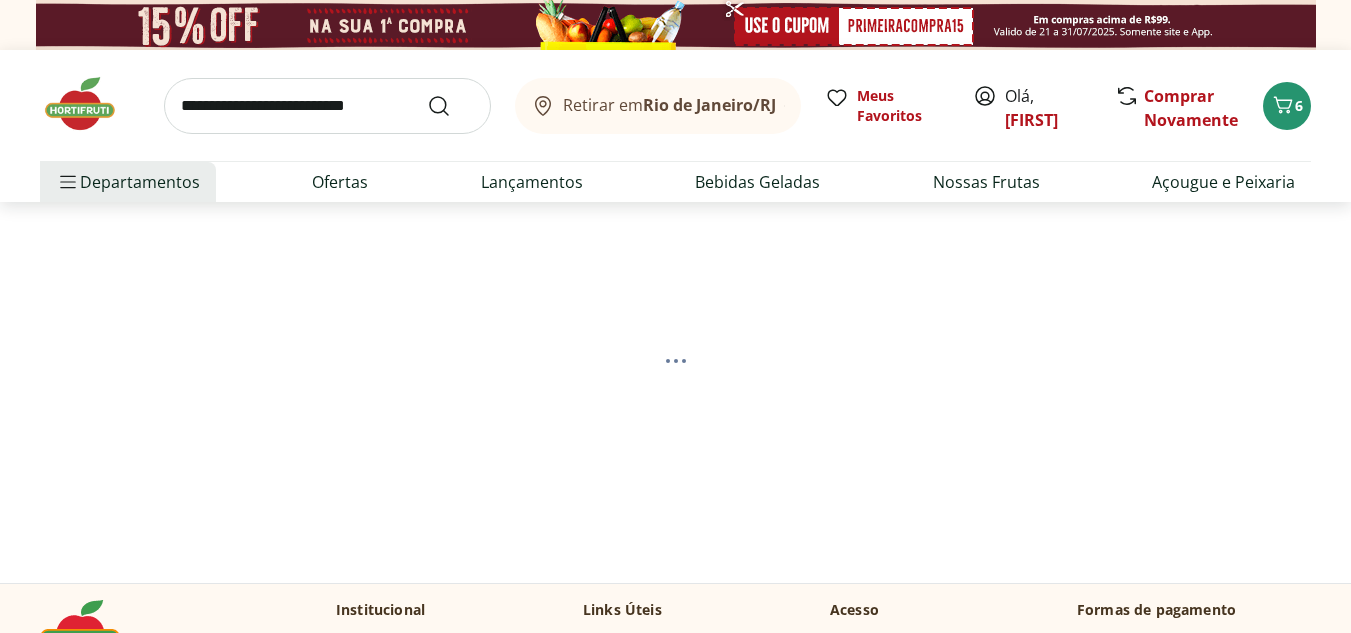 select on "**********" 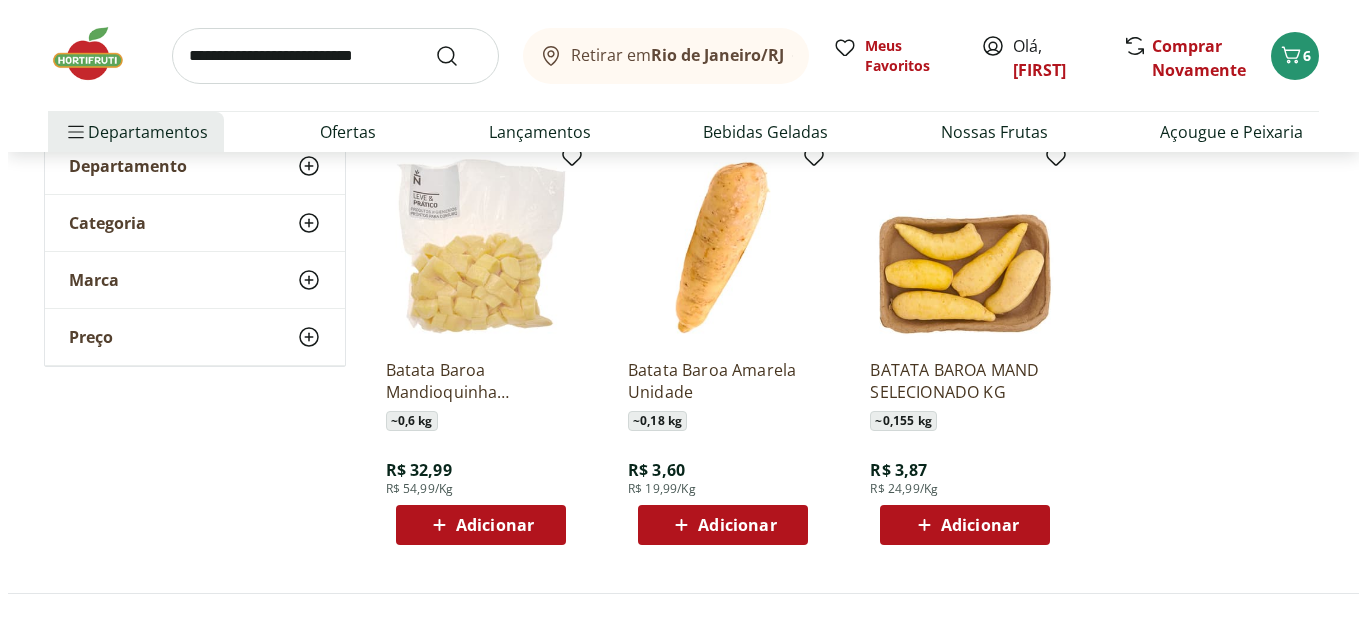 scroll, scrollTop: 280, scrollLeft: 0, axis: vertical 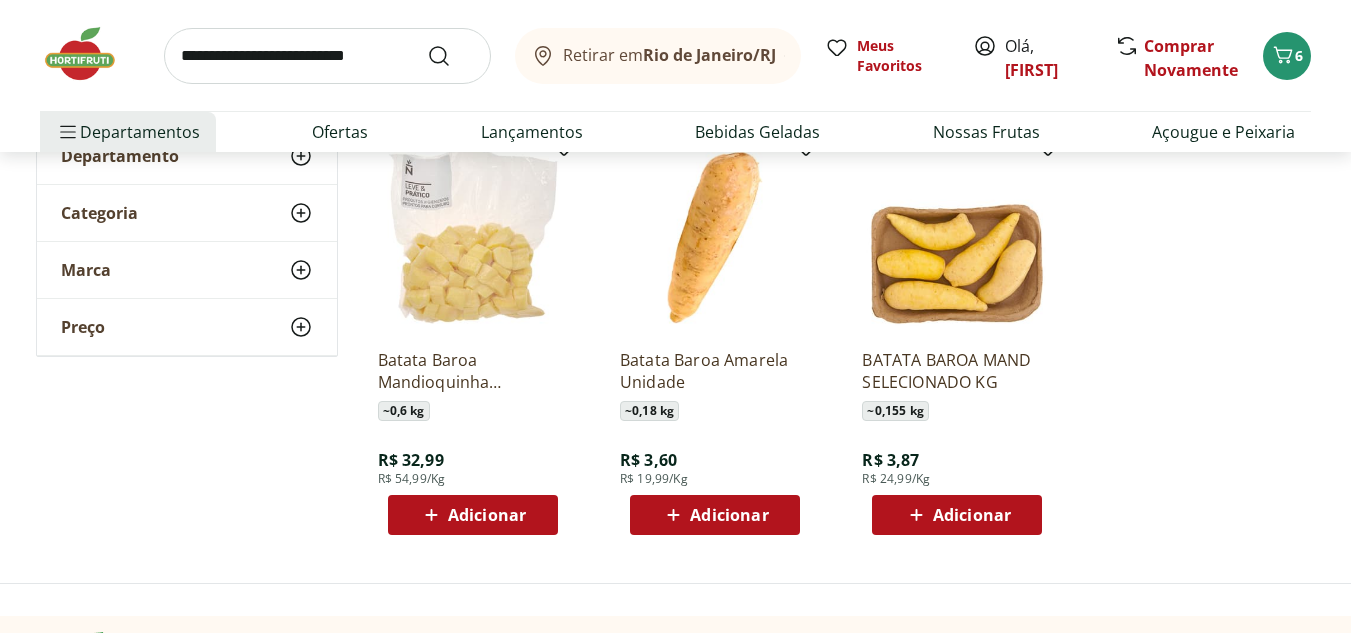 click on "Adicionar" at bounding box center (729, 515) 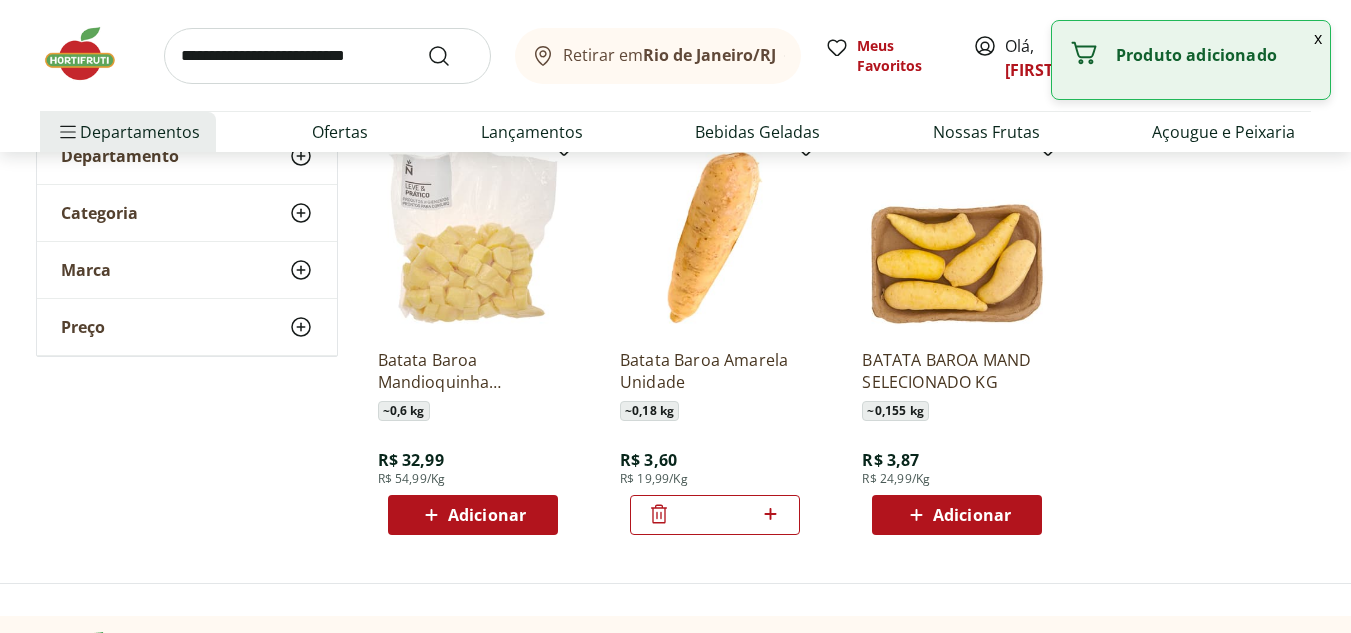 click 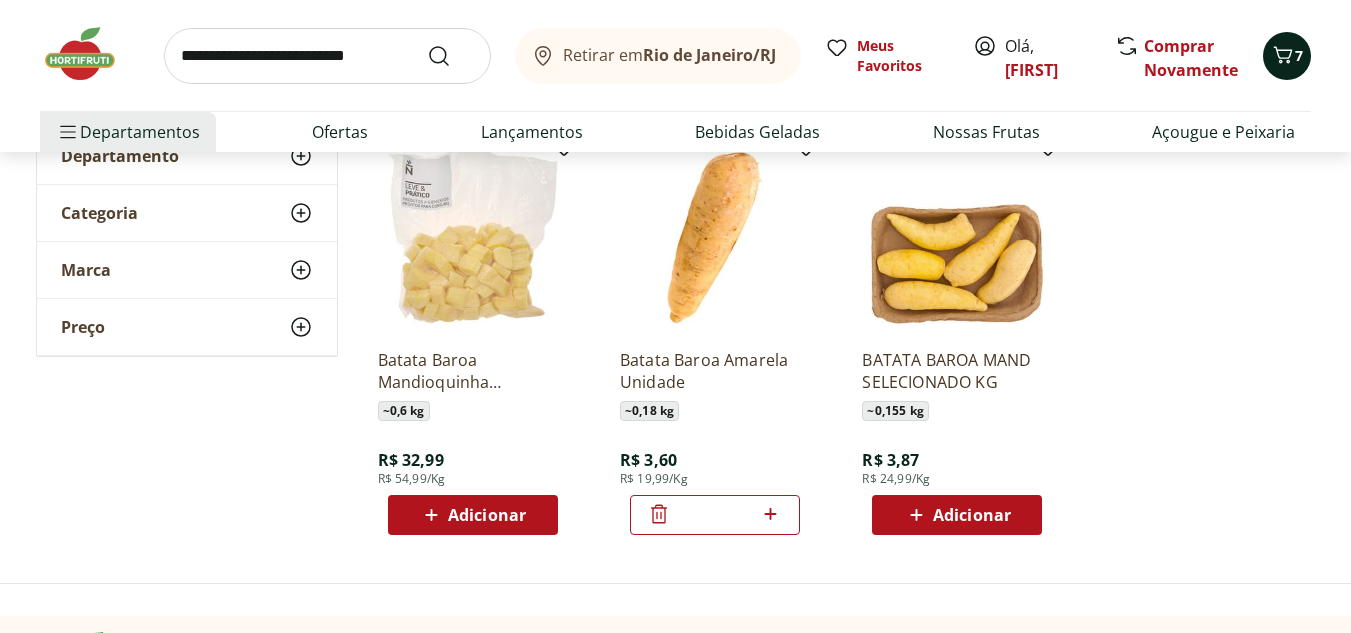 click on "7" at bounding box center (1287, 56) 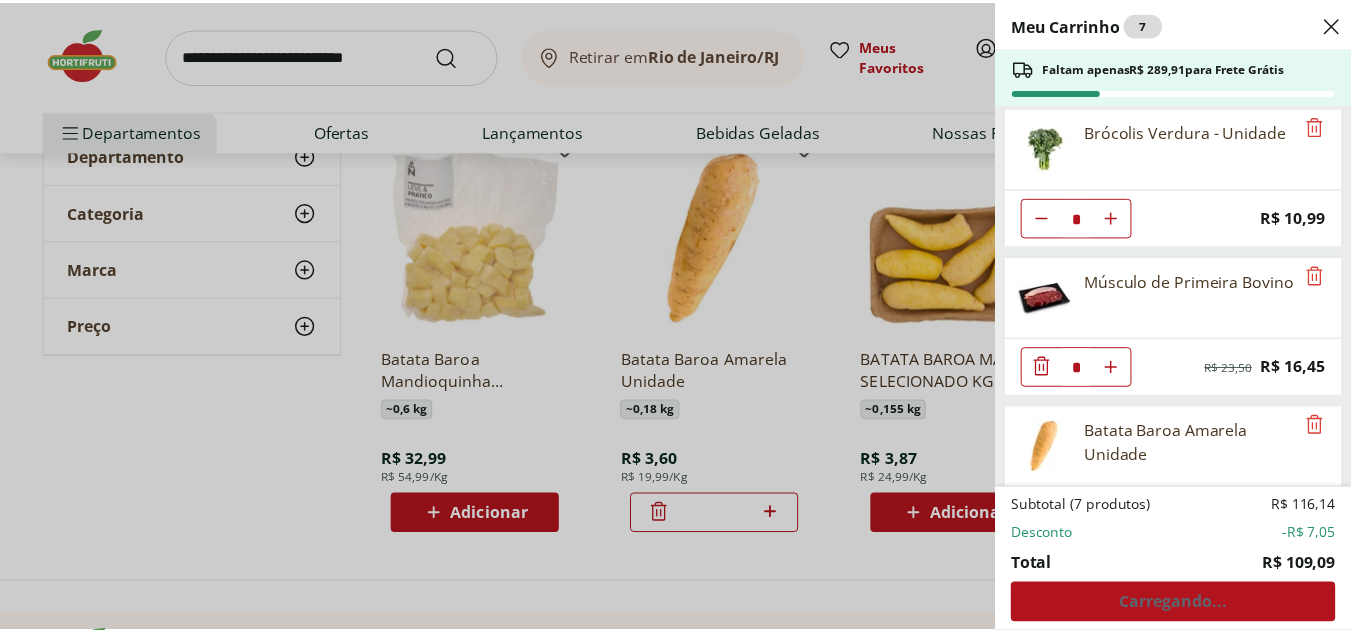 scroll, scrollTop: 373, scrollLeft: 0, axis: vertical 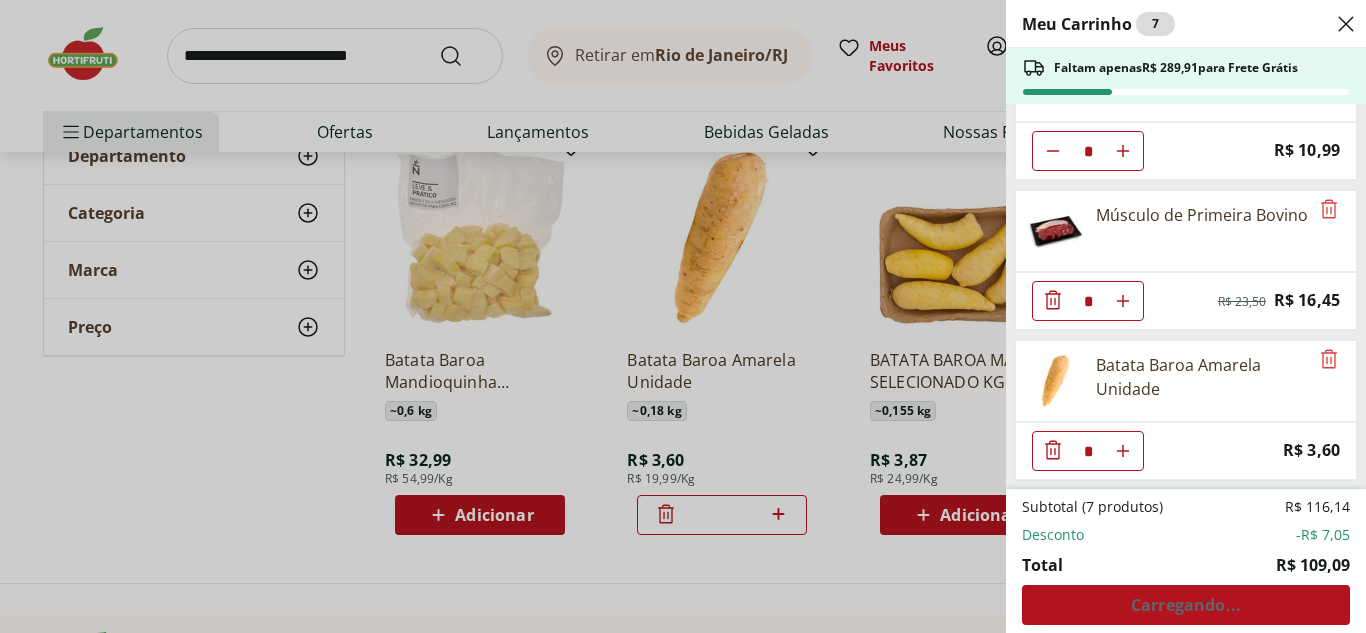 click 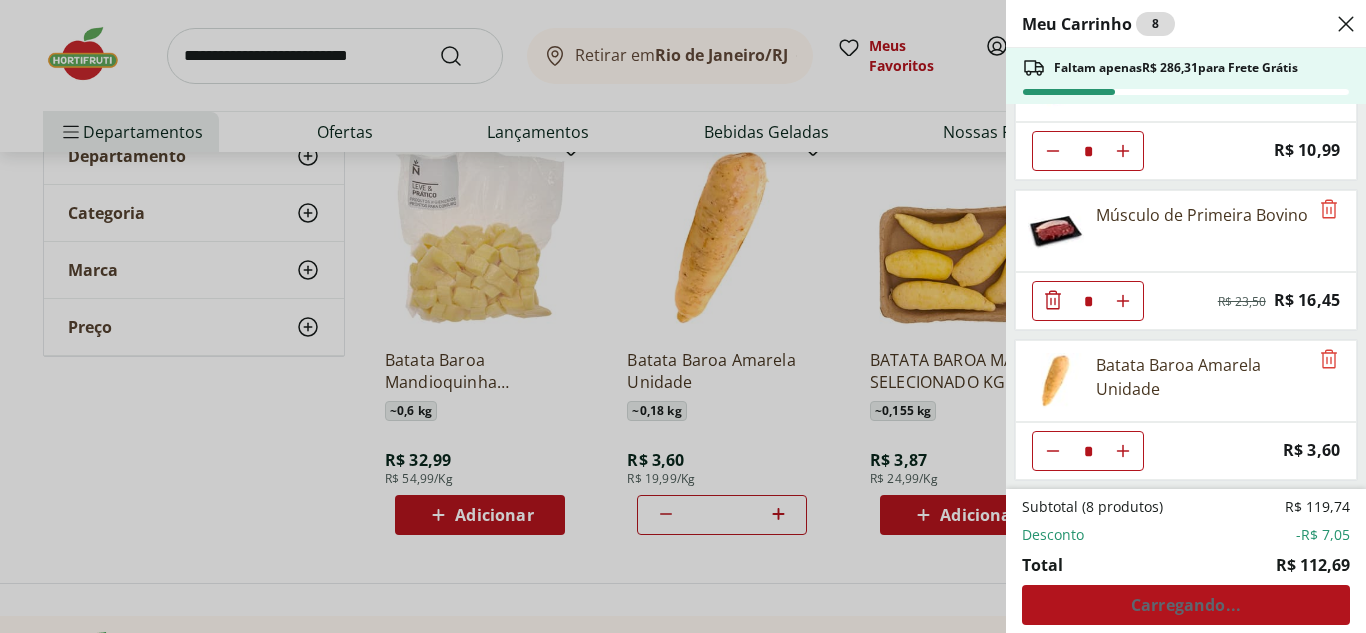 click 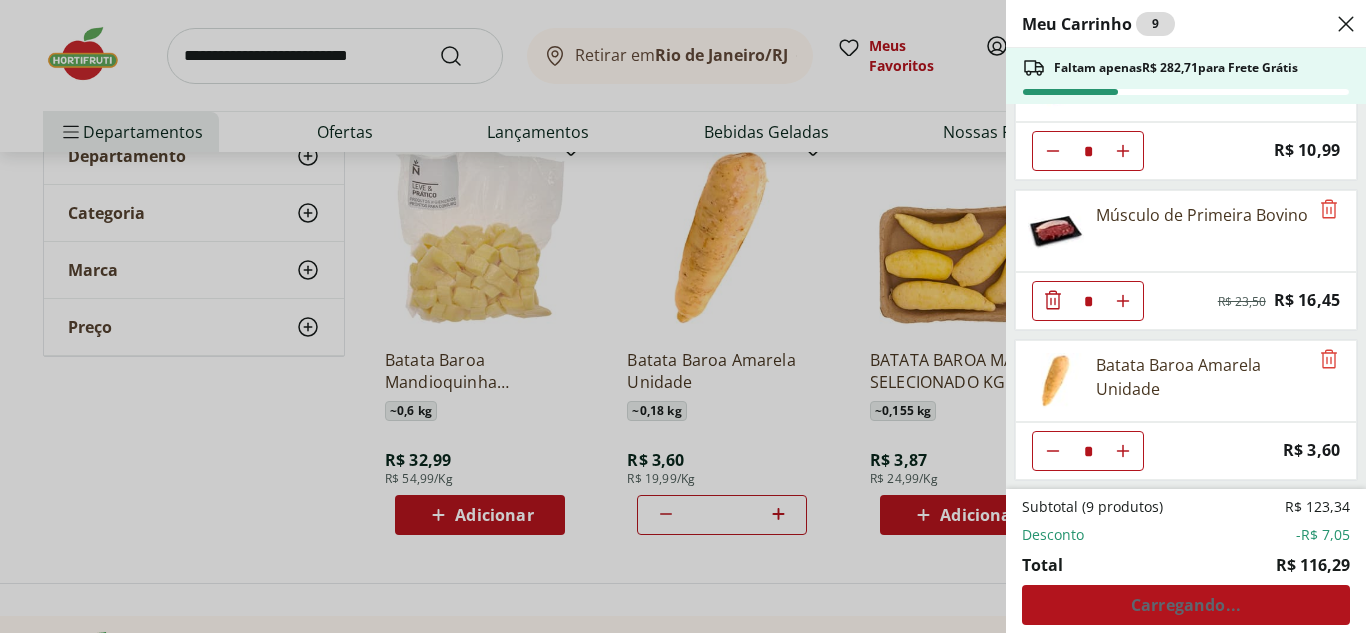 type on "*" 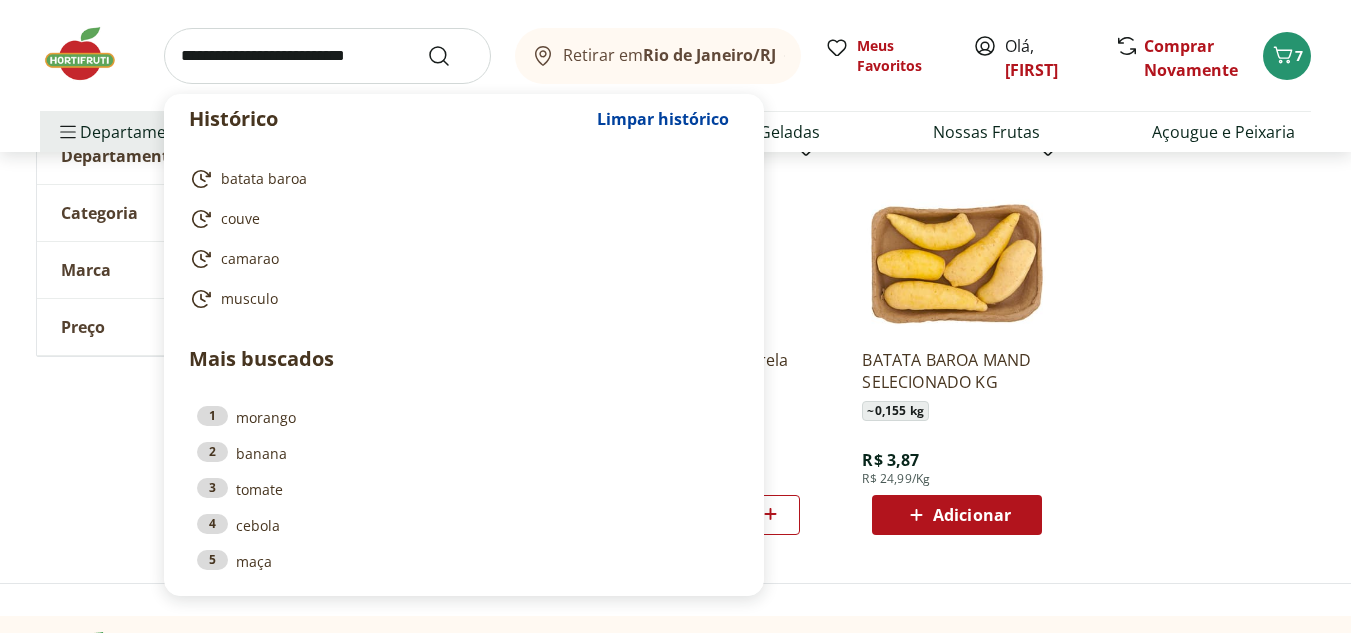click at bounding box center [327, 56] 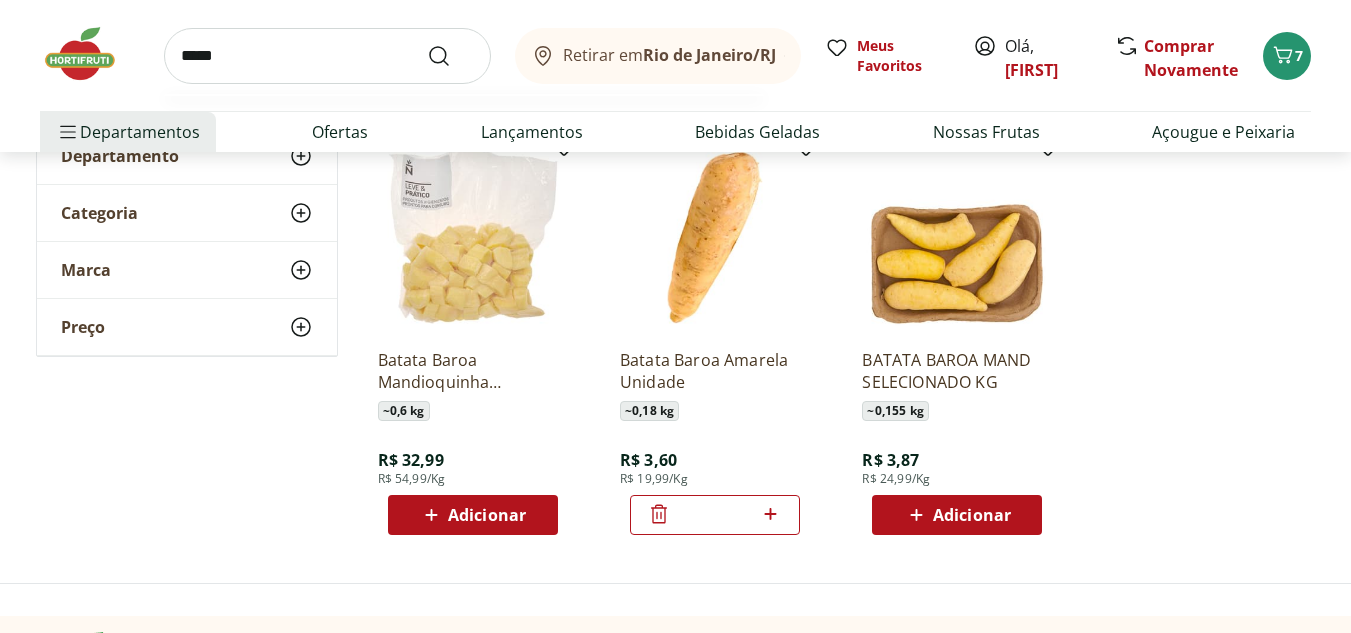 type on "******" 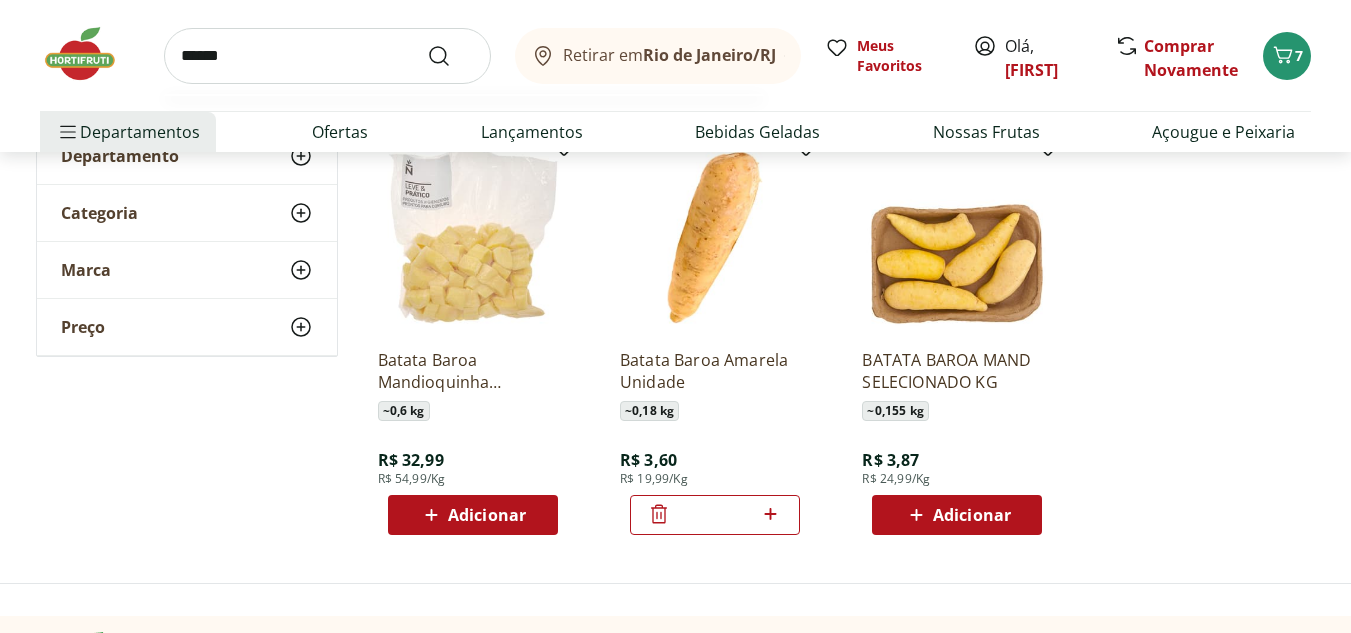click at bounding box center (451, 56) 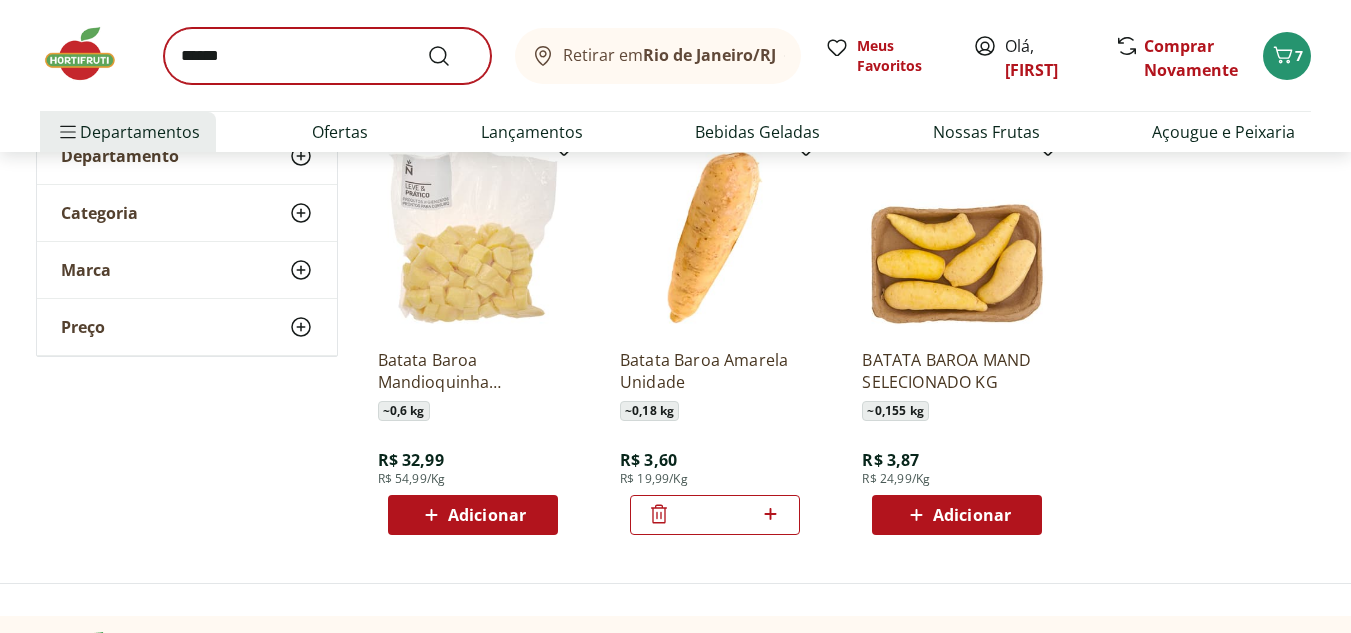 scroll, scrollTop: 0, scrollLeft: 0, axis: both 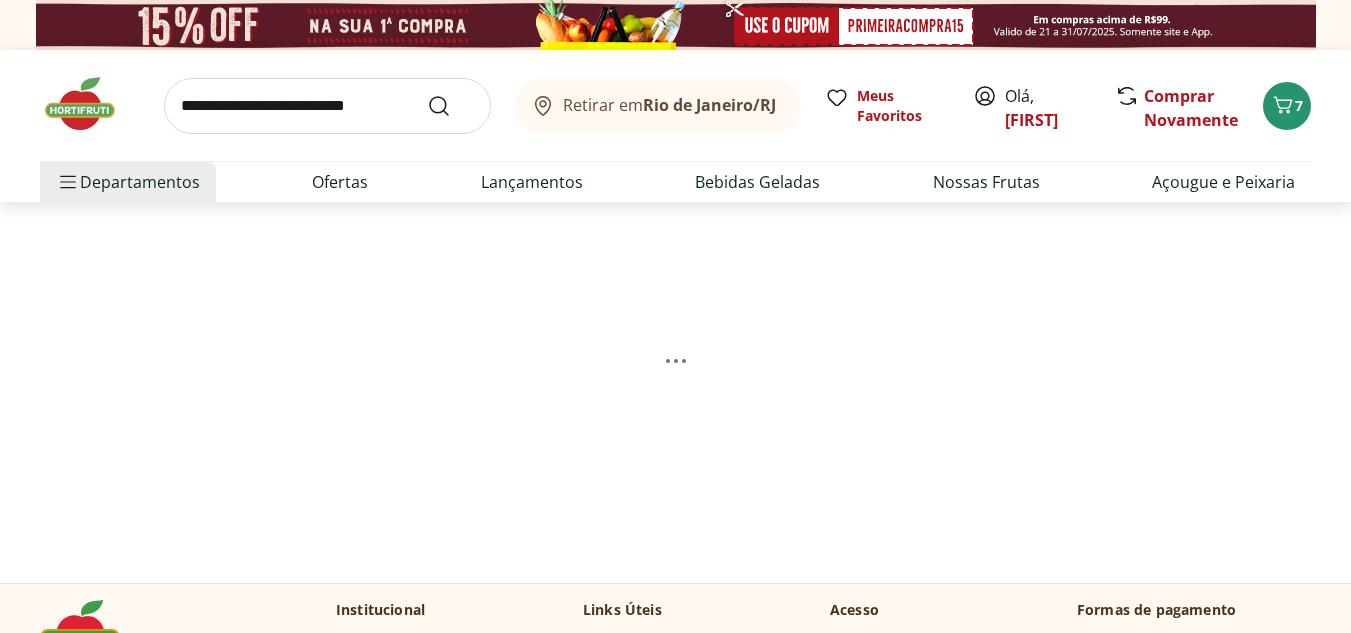 select on "**********" 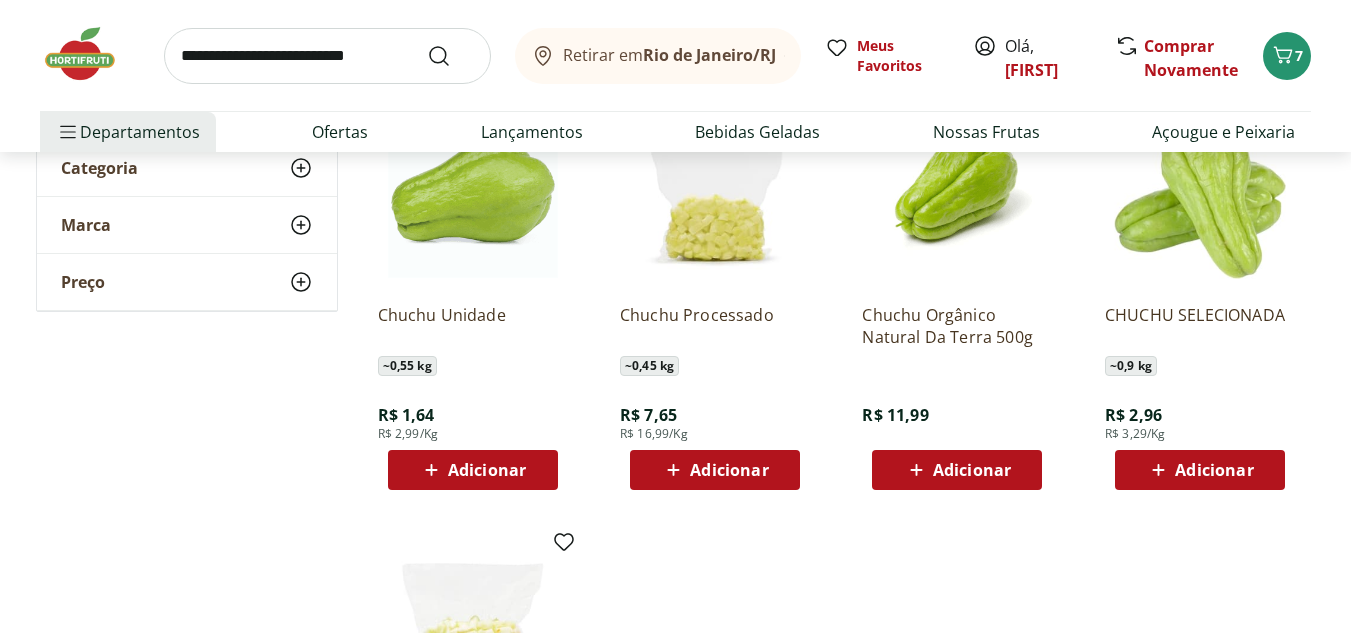 scroll, scrollTop: 320, scrollLeft: 0, axis: vertical 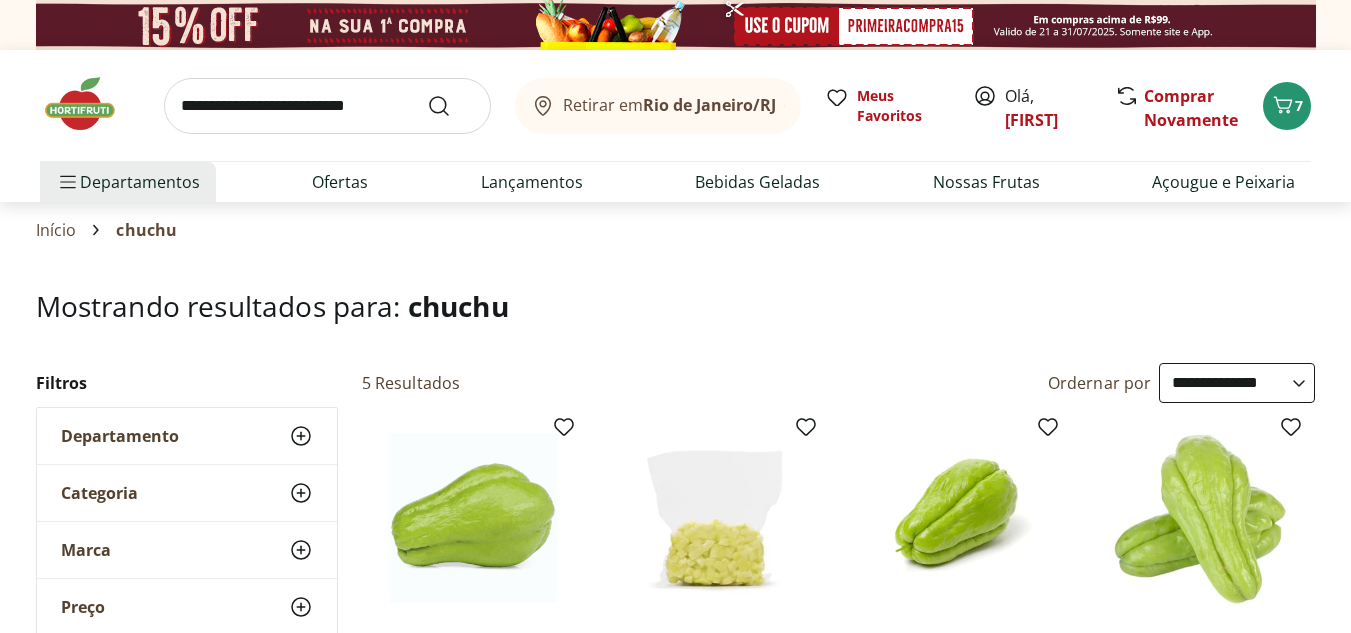 select on "**********" 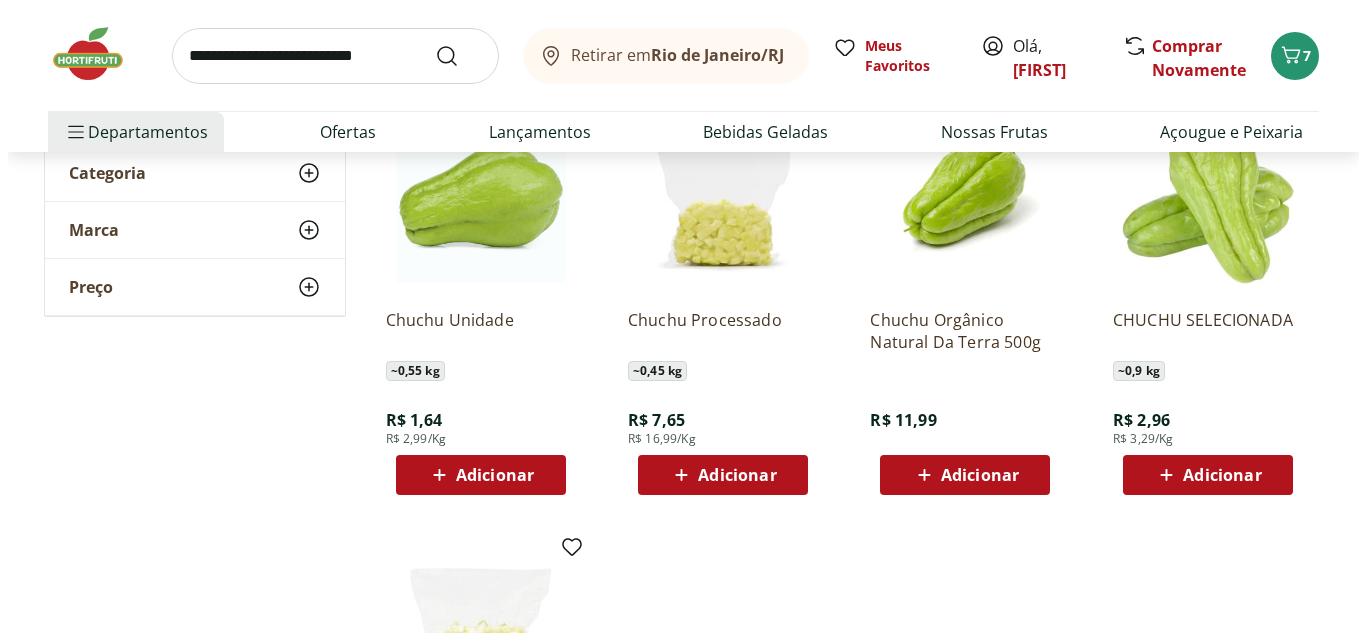 scroll, scrollTop: 0, scrollLeft: 0, axis: both 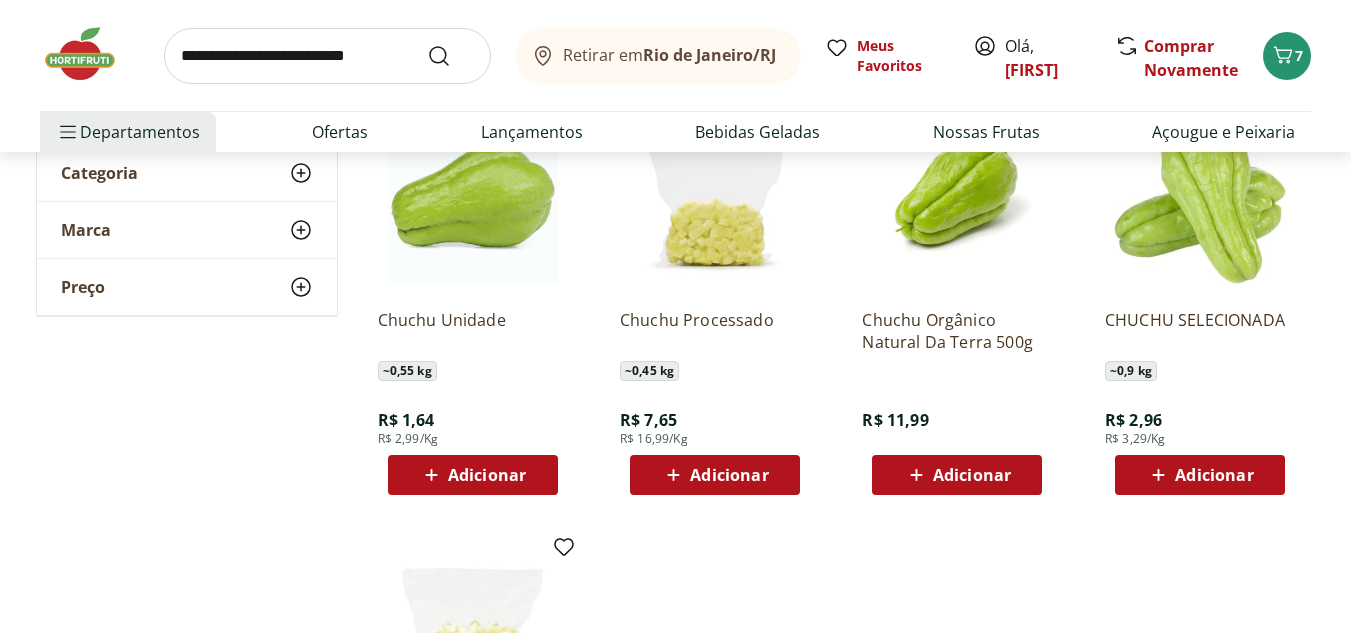 click on "Adicionar" at bounding box center (473, 475) 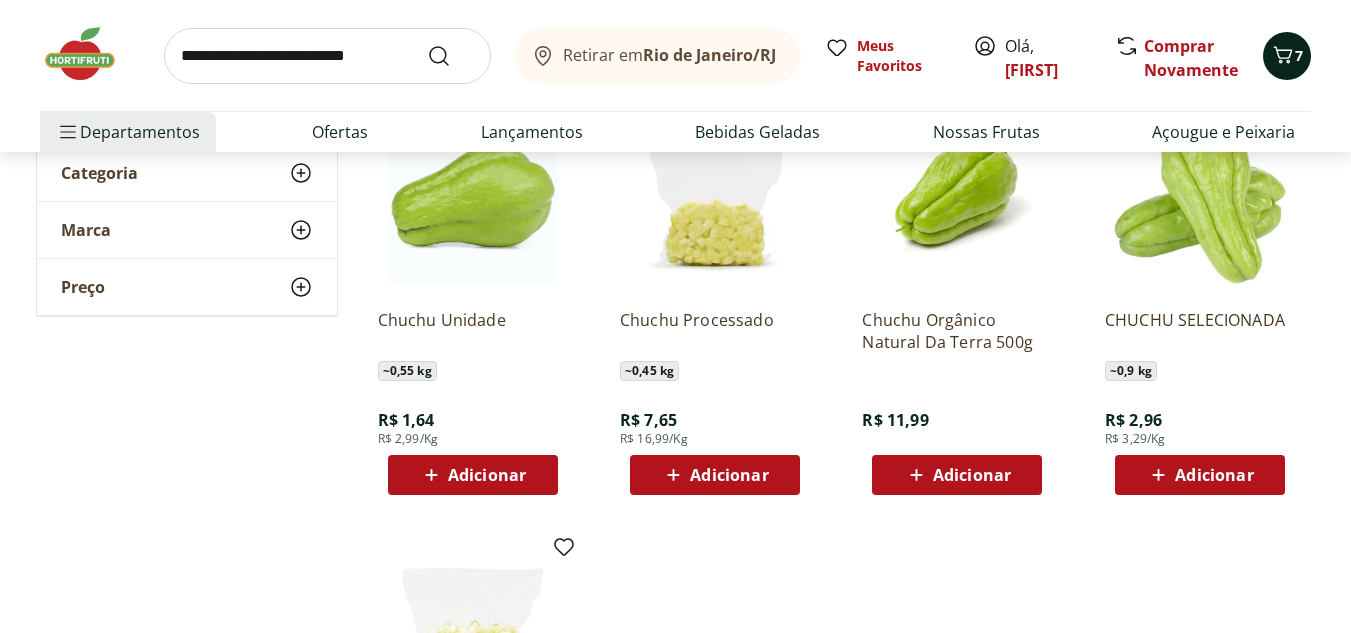 click 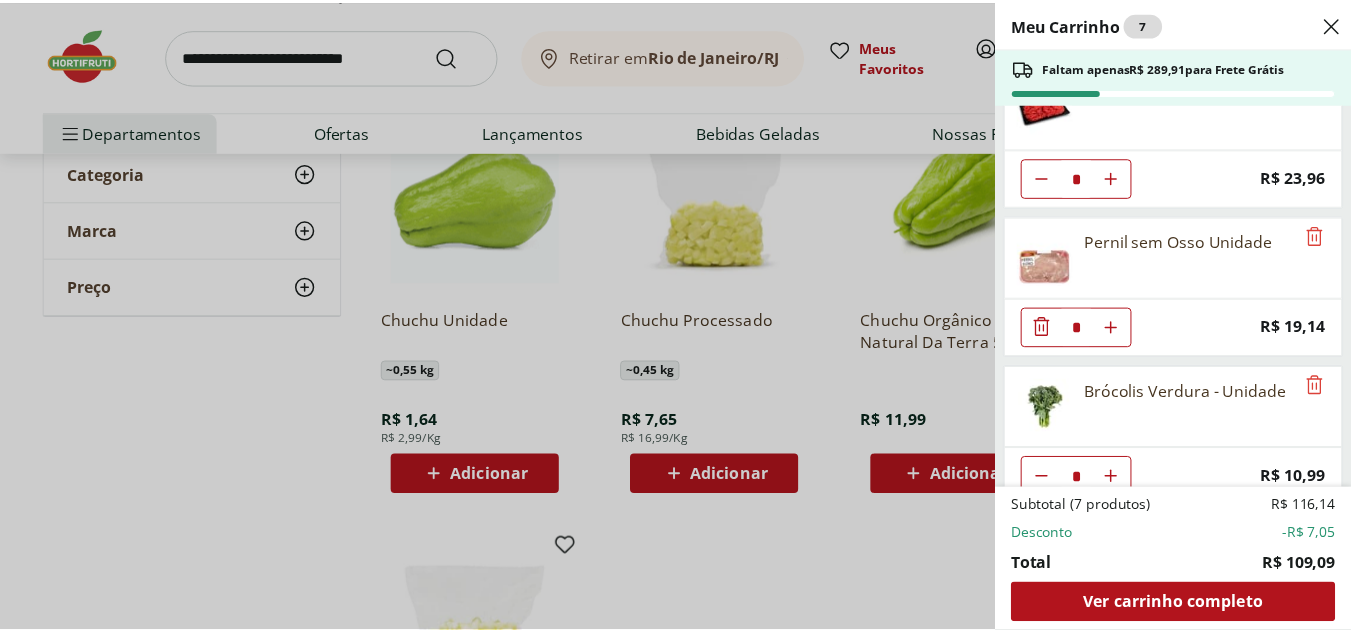 scroll, scrollTop: 0, scrollLeft: 0, axis: both 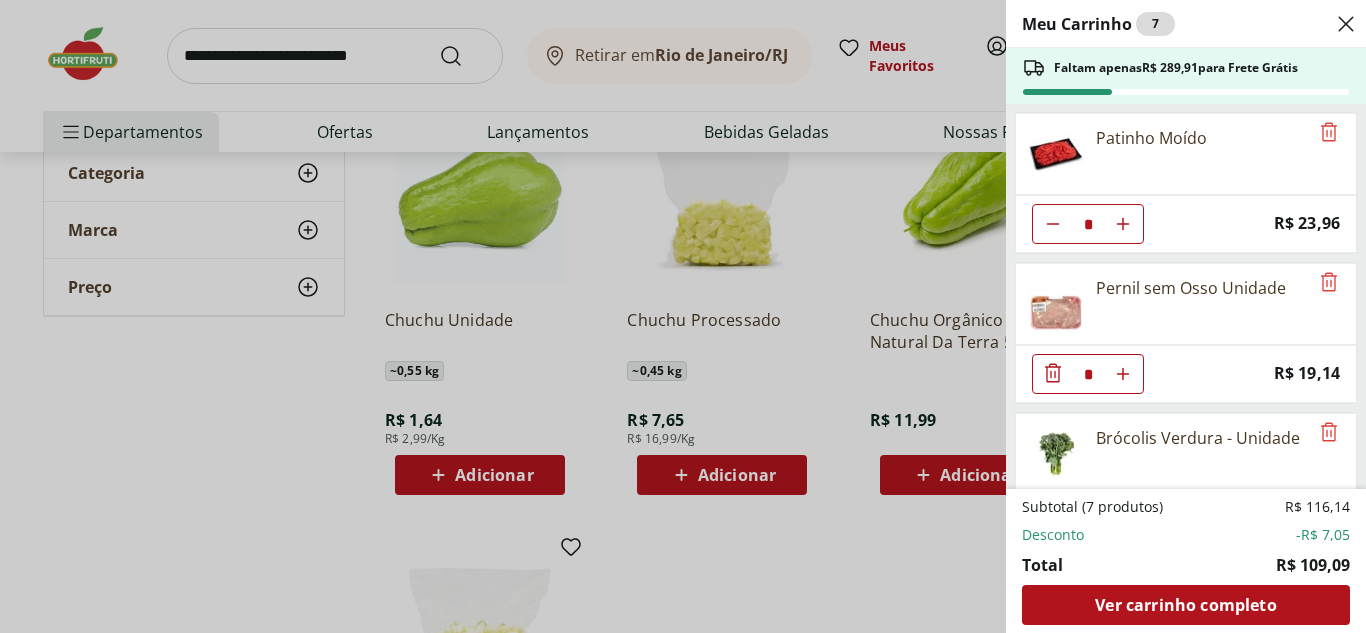 click on "Meu Carrinho 7 Faltam apenas  R$ 289,91  para Frete Grátis Patinho Moído * Price: R$ 23,96 Pernil sem Osso Unidade * Price: R$ 19,14 Brócolis Verdura - Unidade * Price: R$ 10,99 Músculo de Primeira Bovino * Original price: R$ 23,50 Price: R$ 16,45 Batata Baroa Amarela Unidade * Price: R$ 3,60 Subtotal (7 produtos) R$ 116,14 Desconto -R$ 7,05 Total R$ 109,09 Ver carrinho completo" at bounding box center [683, 316] 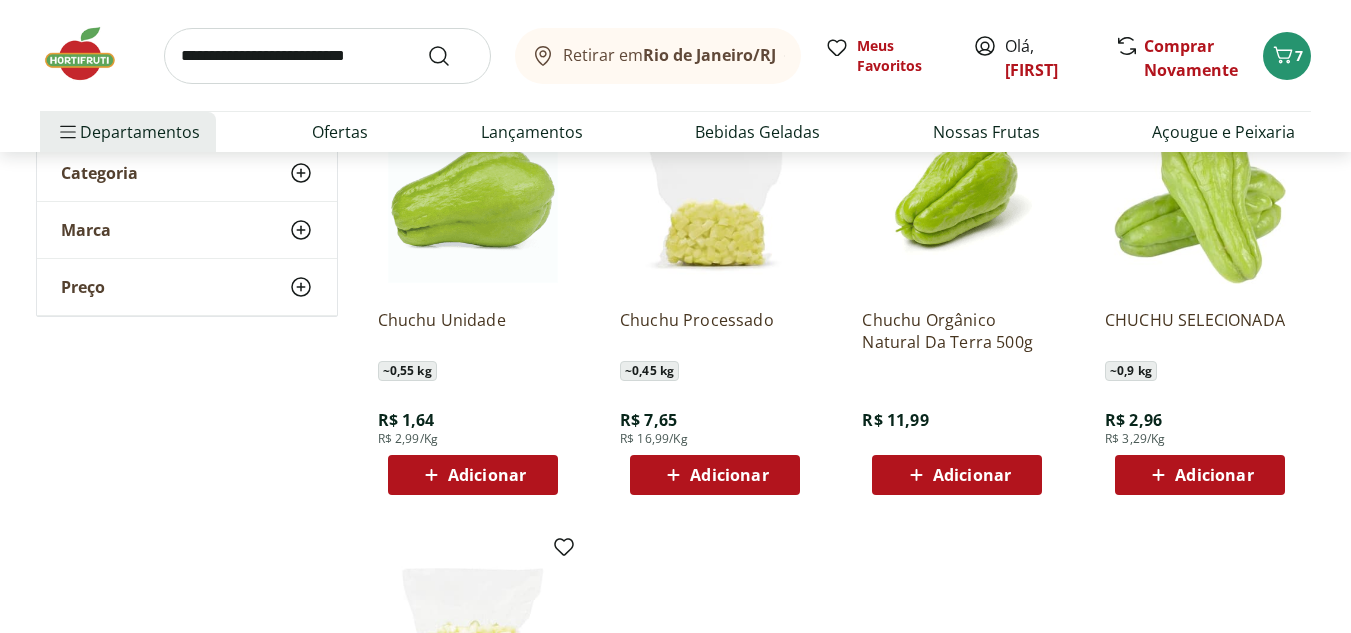 click on "Adicionar" at bounding box center [487, 475] 